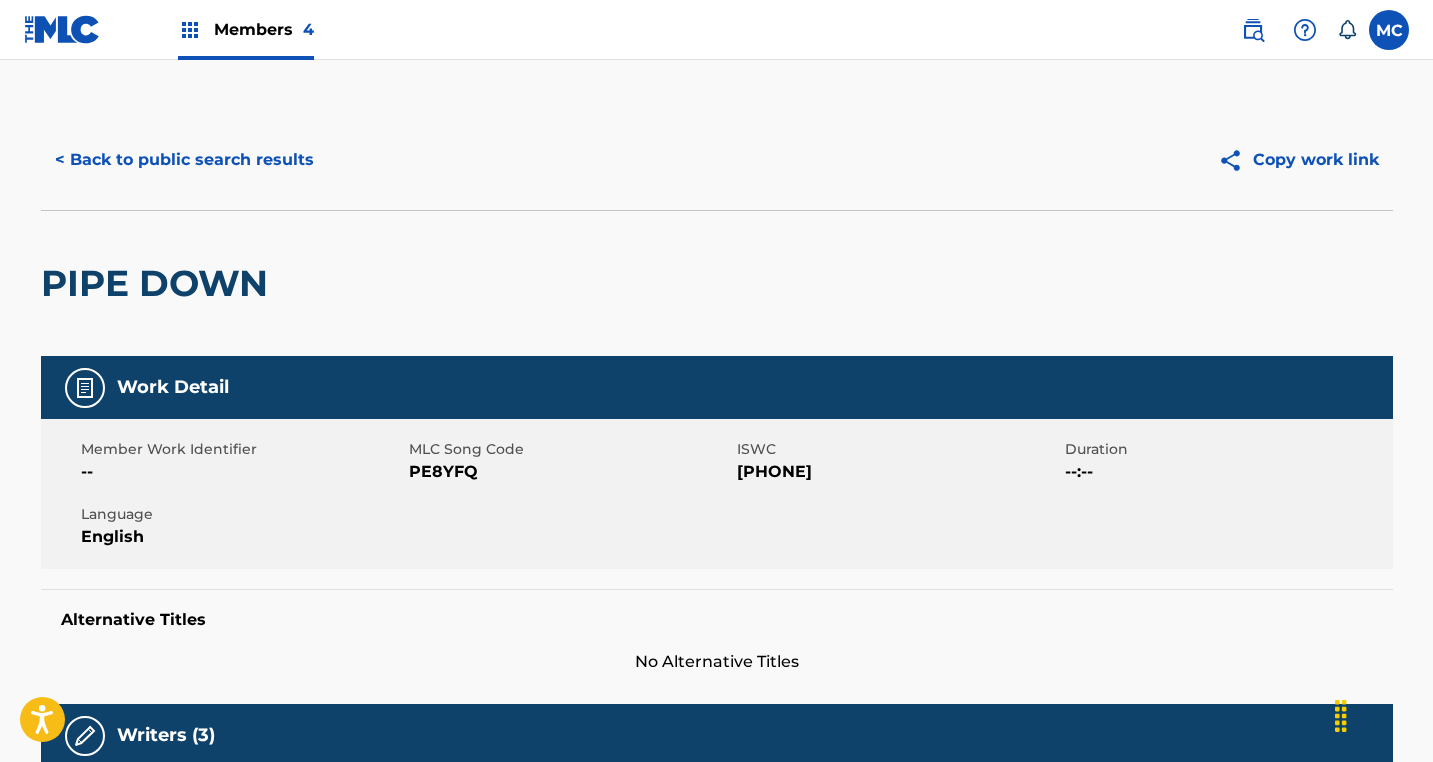 scroll, scrollTop: 93, scrollLeft: 0, axis: vertical 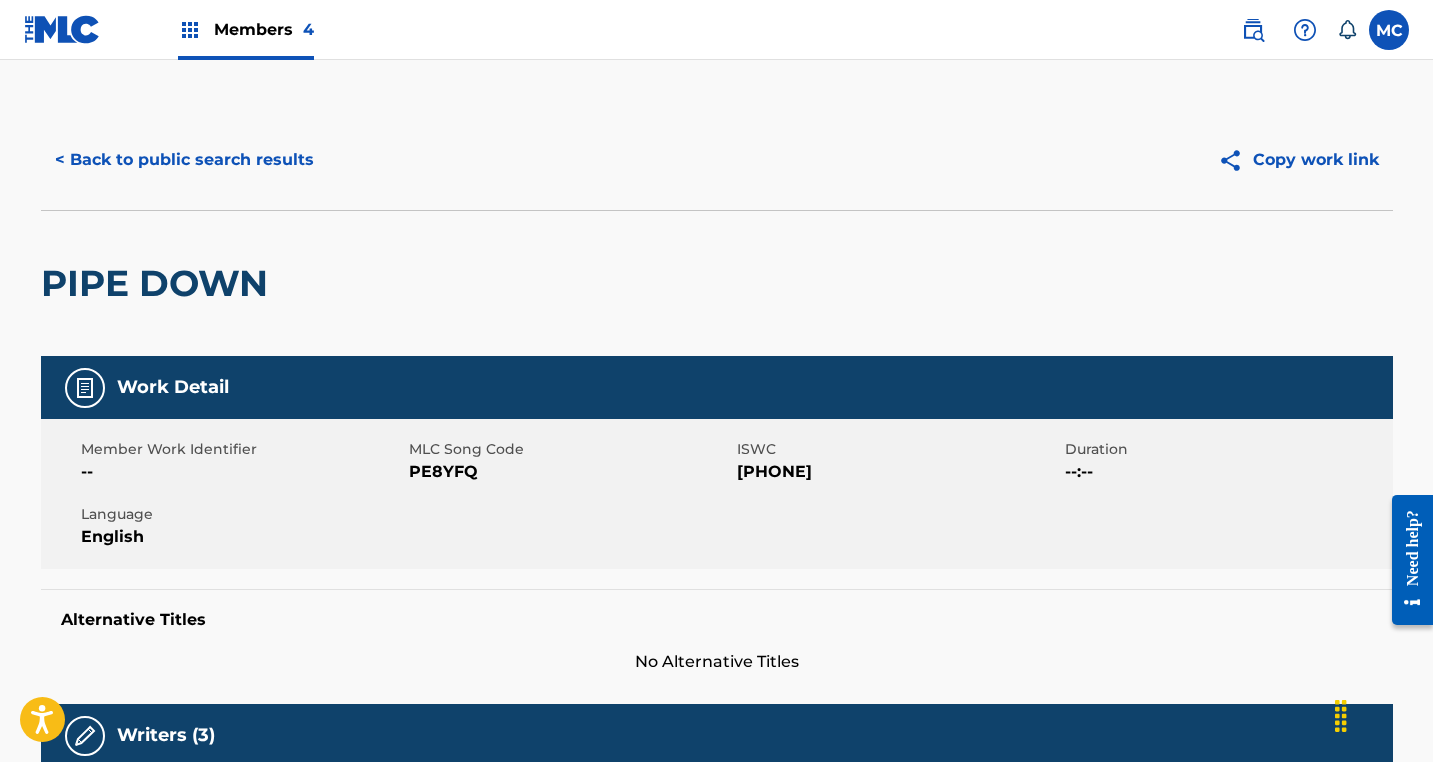 drag, startPoint x: 300, startPoint y: 168, endPoint x: 498, endPoint y: 282, distance: 228.47319 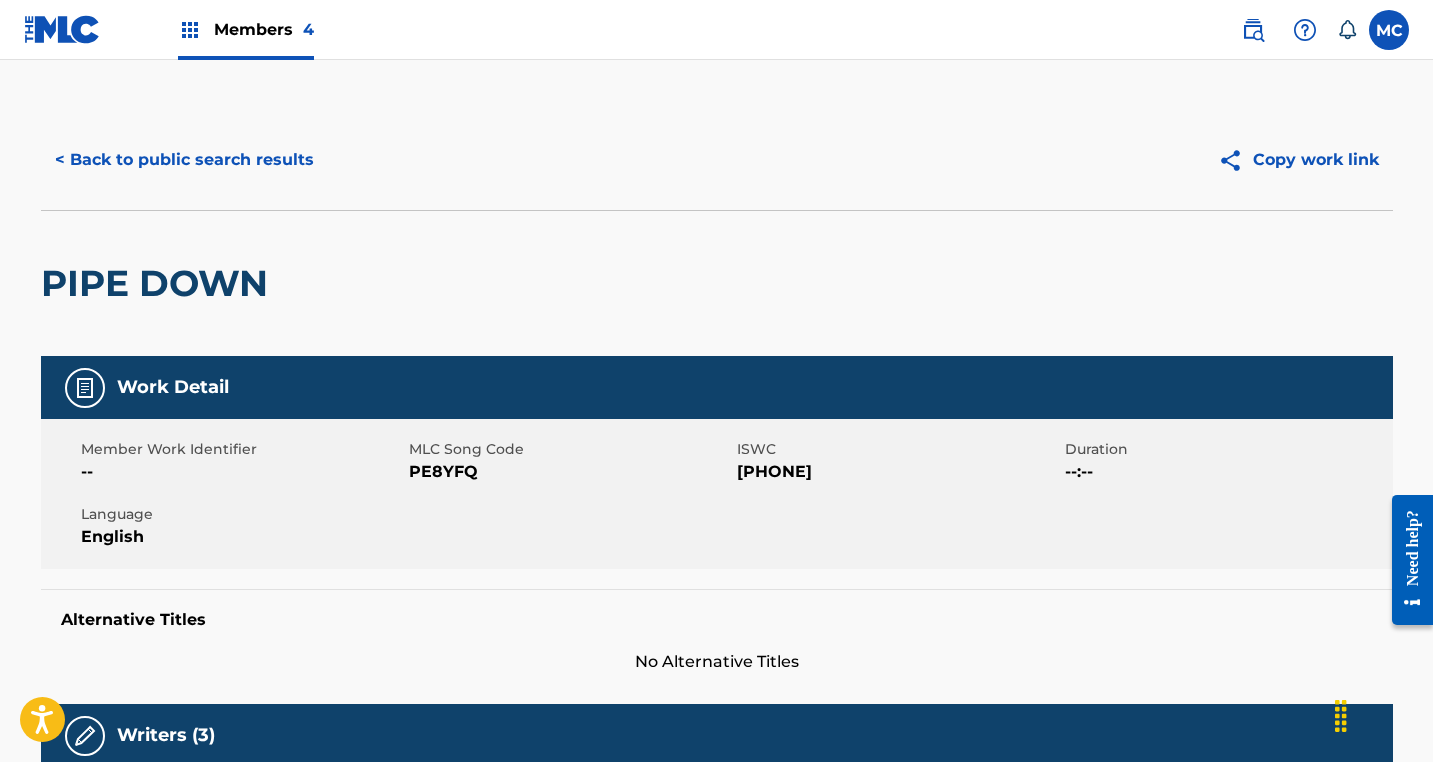 click on "< Back to public search results" at bounding box center [184, 160] 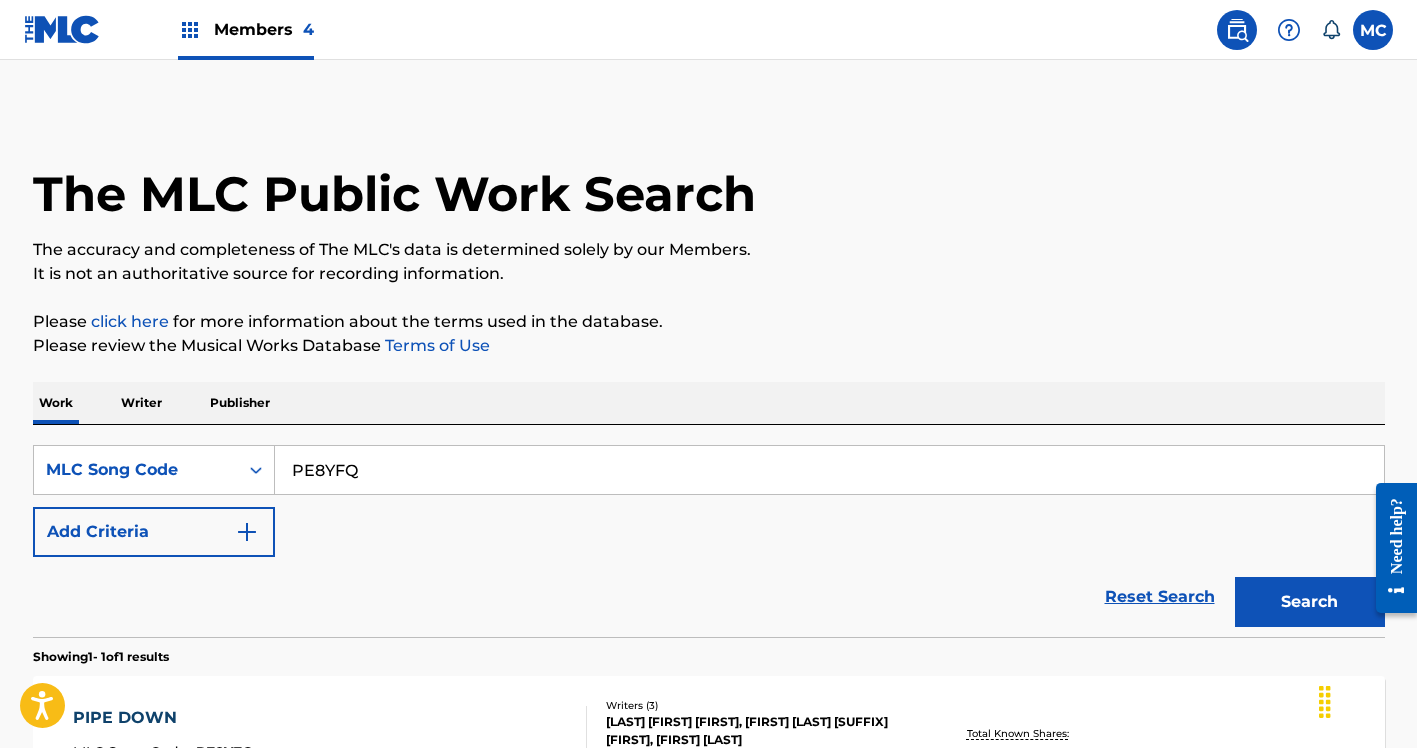 scroll, scrollTop: 0, scrollLeft: 0, axis: both 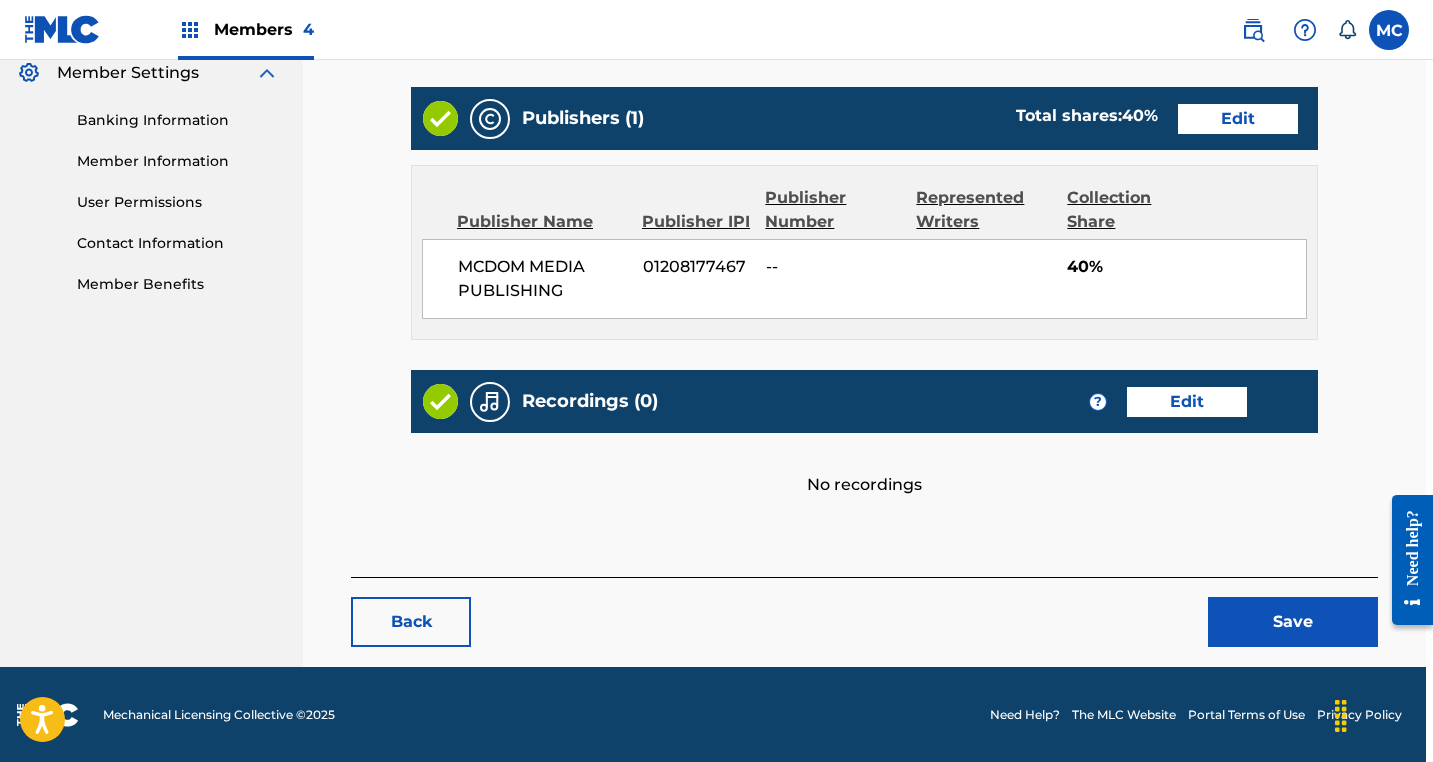 click on "Back" at bounding box center (411, 622) 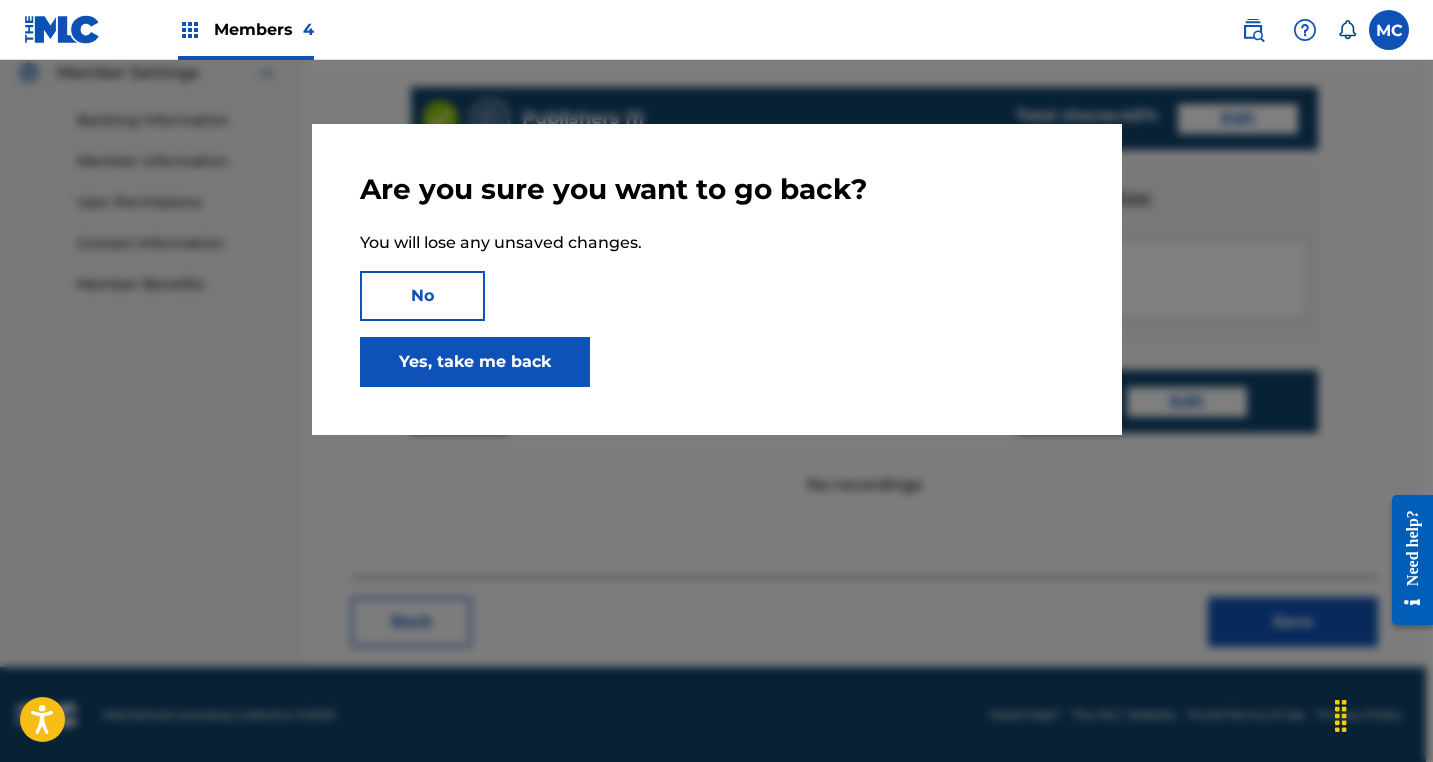 click on "Yes, take me back" at bounding box center [475, 362] 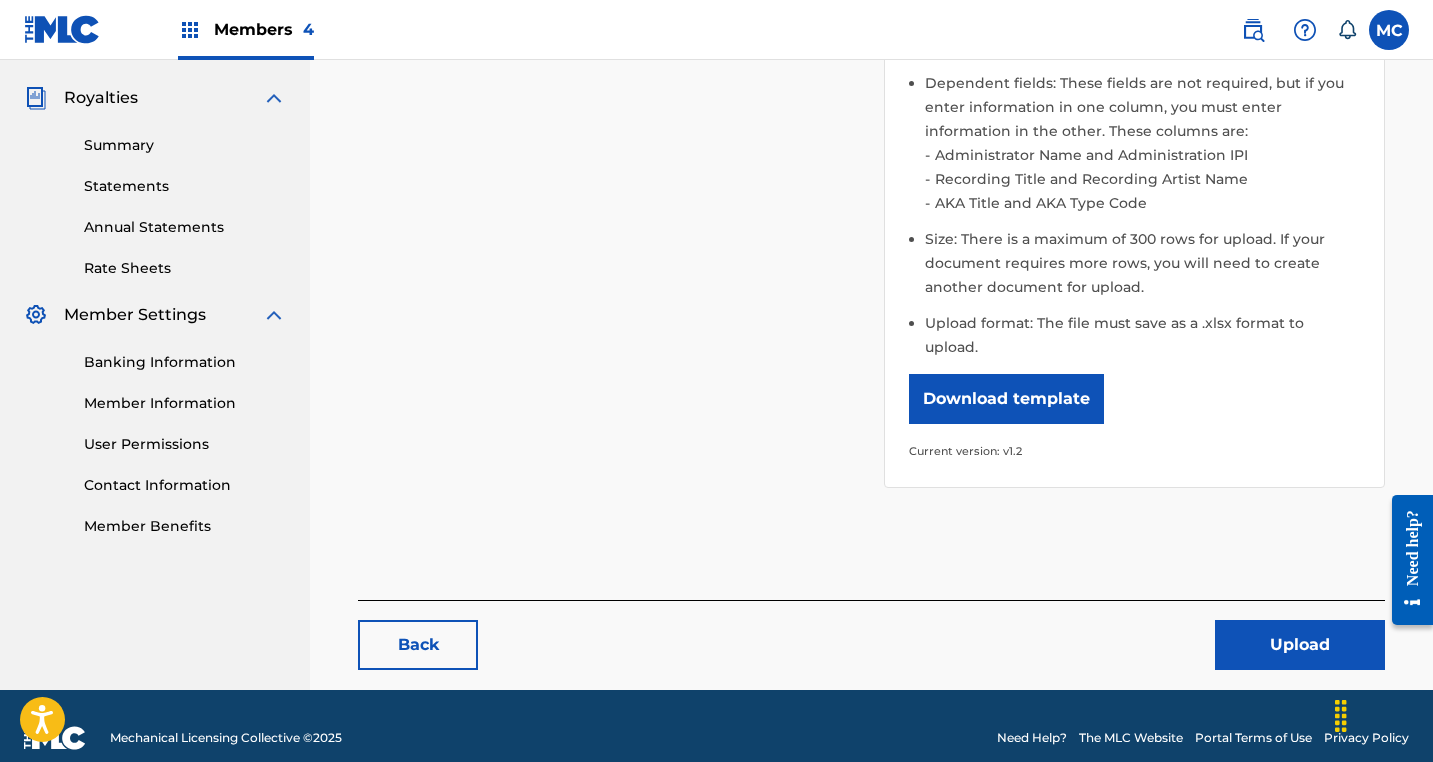 scroll, scrollTop: 582, scrollLeft: 0, axis: vertical 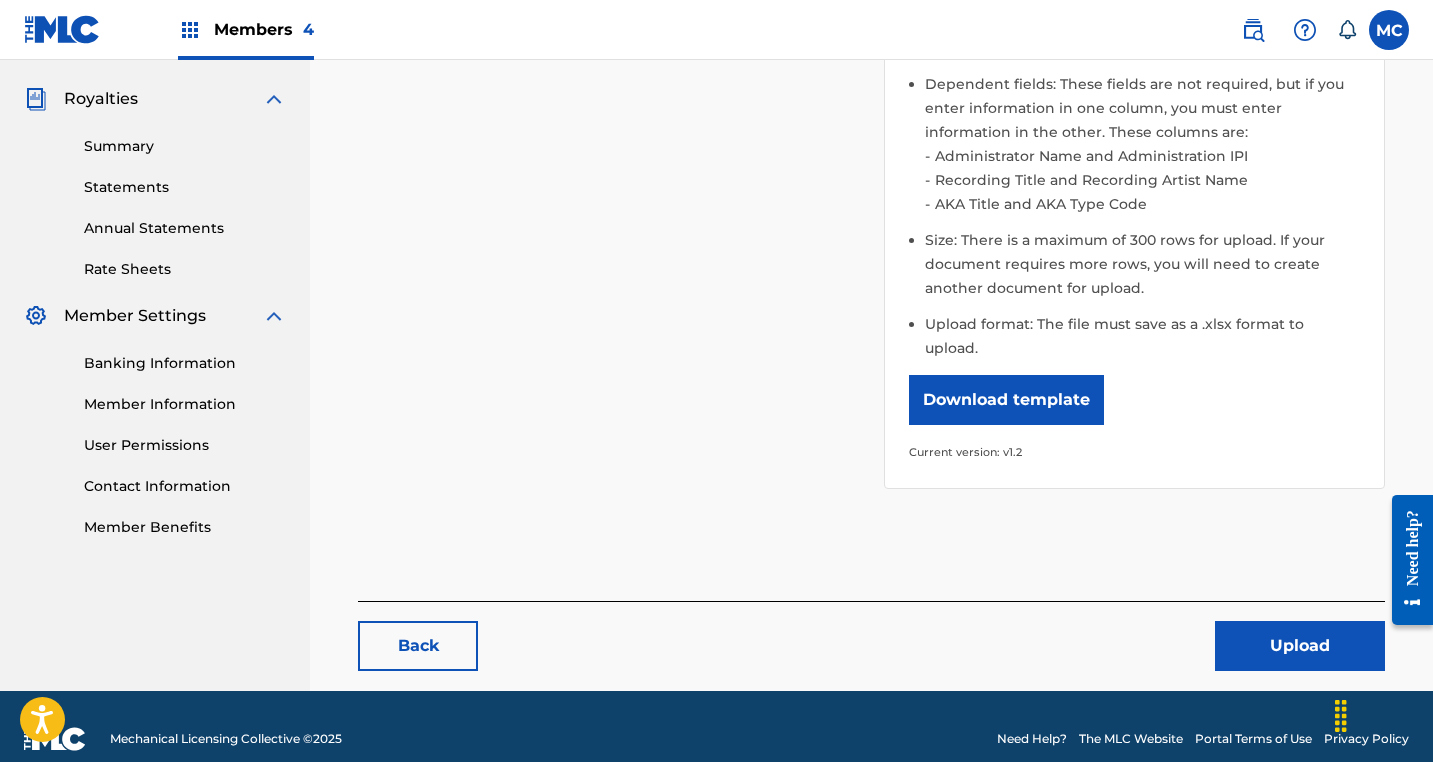 click on "Upload" at bounding box center (1300, 646) 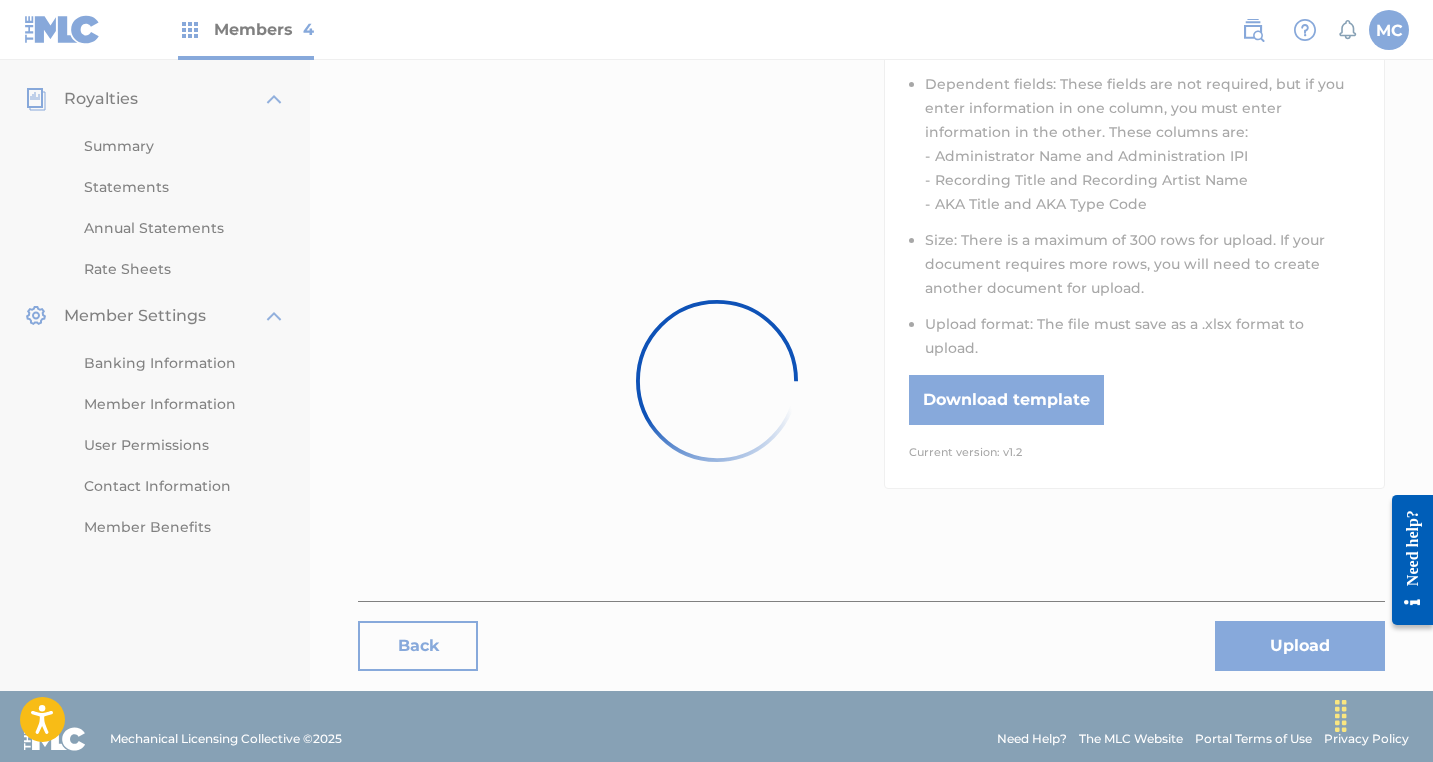scroll, scrollTop: 0, scrollLeft: 0, axis: both 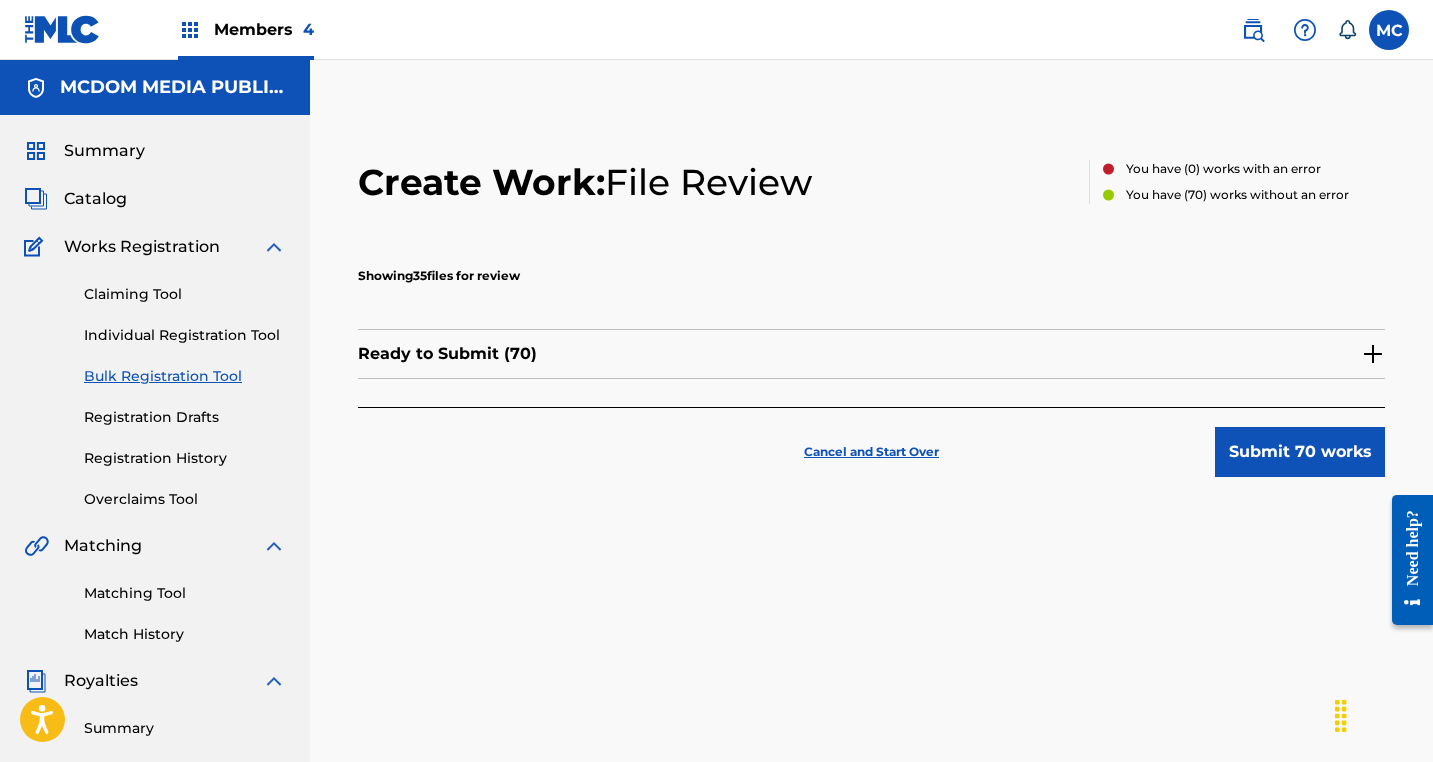 click on "Cancel and Start Over" at bounding box center [871, 452] 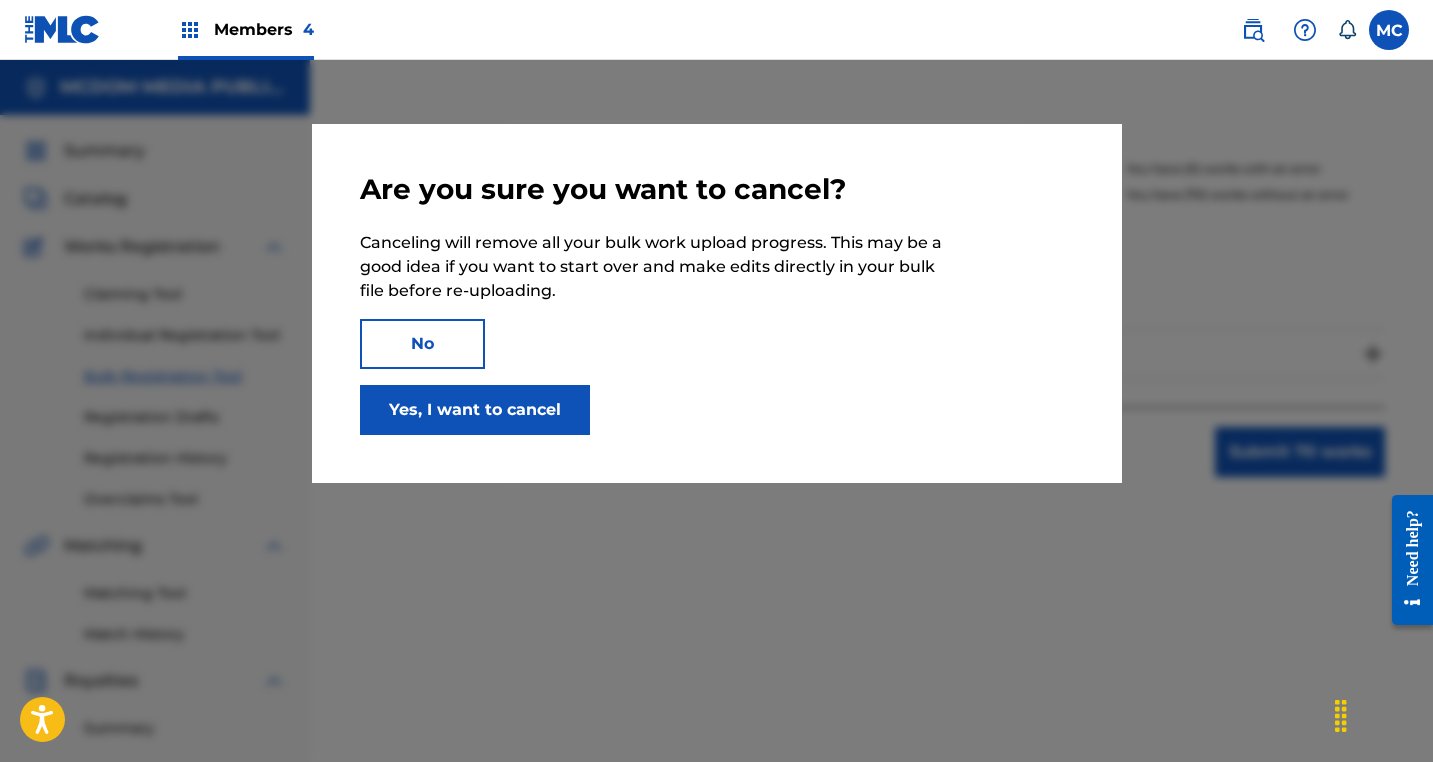 click on "Yes, I want to cancel" at bounding box center [475, 410] 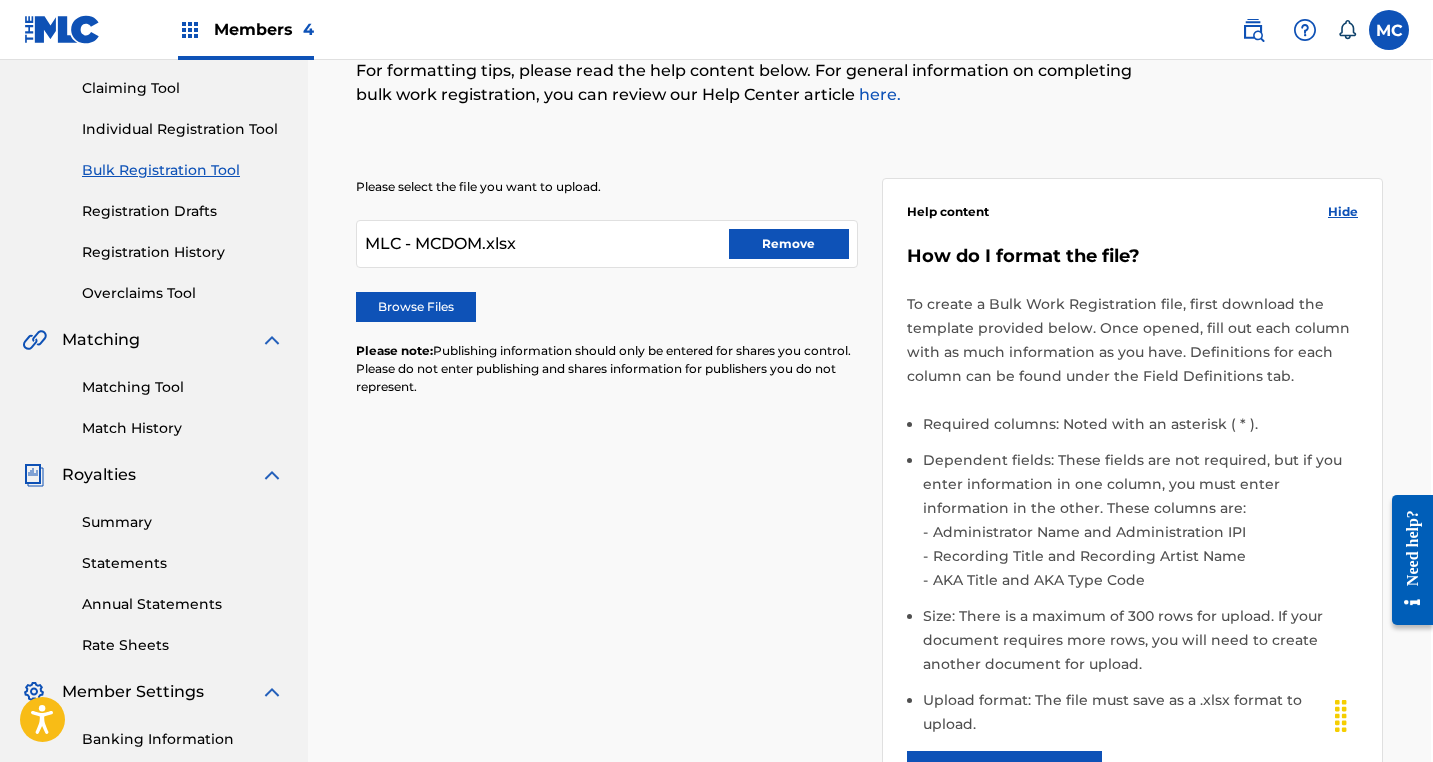 scroll, scrollTop: 85, scrollLeft: 2, axis: both 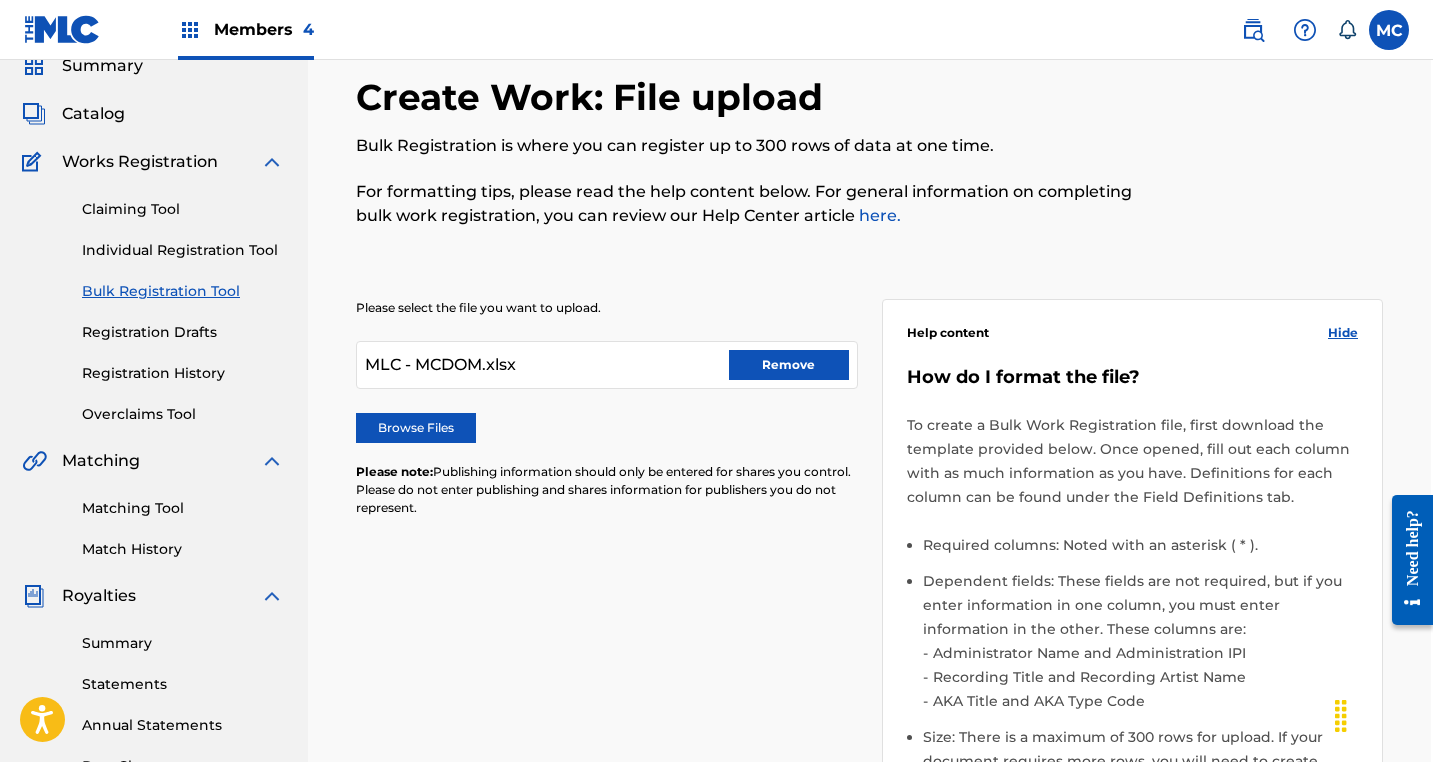 click on "Remove" at bounding box center (789, 365) 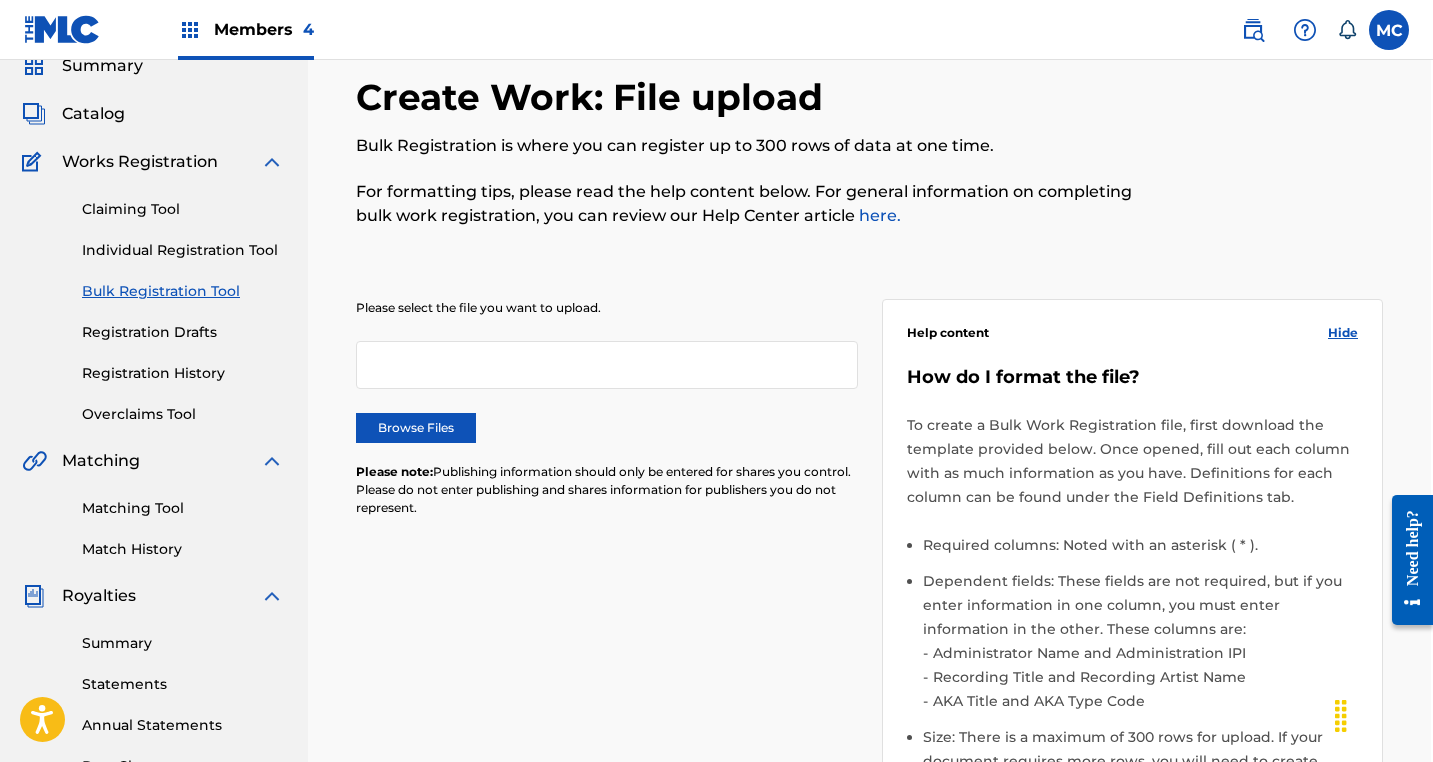 click on "Browse Files" at bounding box center (416, 428) 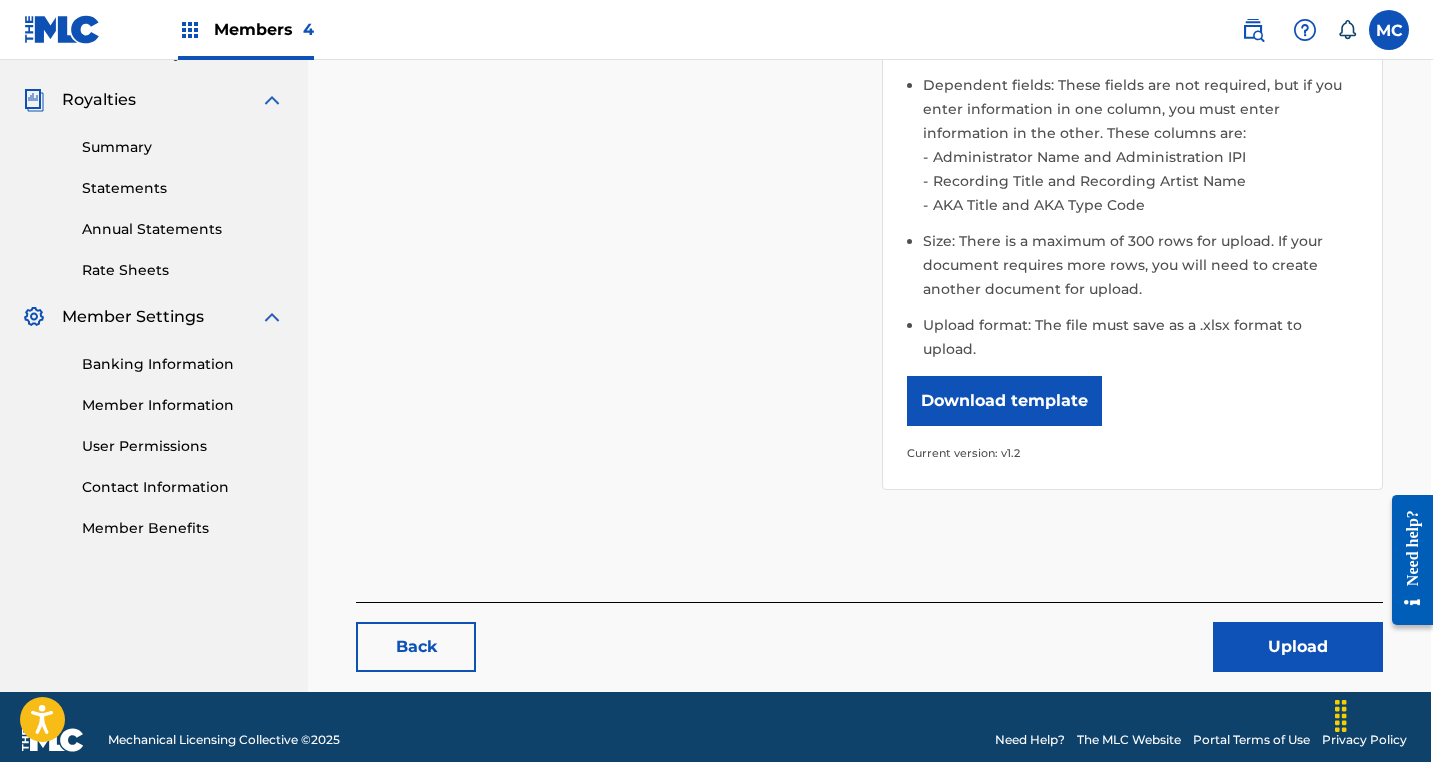 scroll, scrollTop: 582, scrollLeft: 2, axis: both 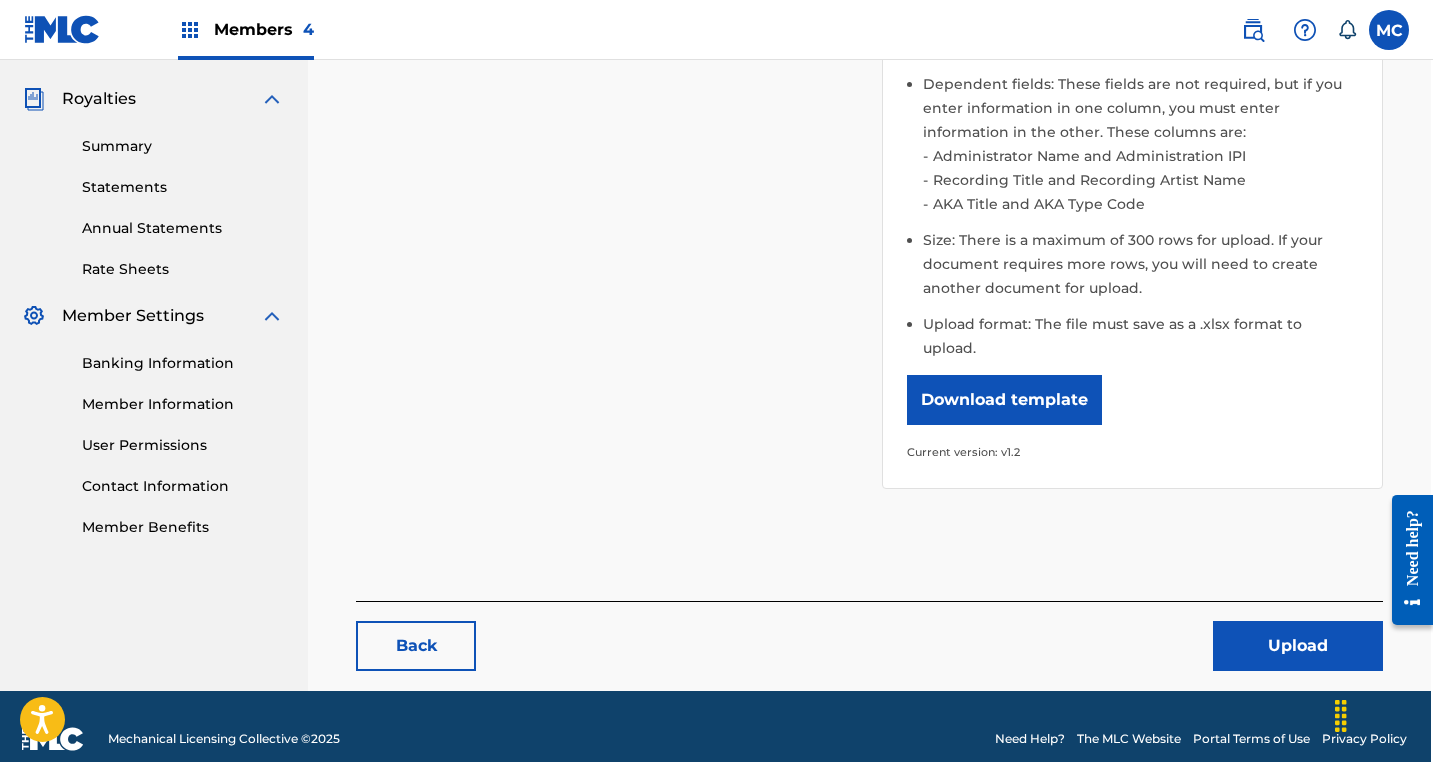 click on "Upload" at bounding box center [1298, 646] 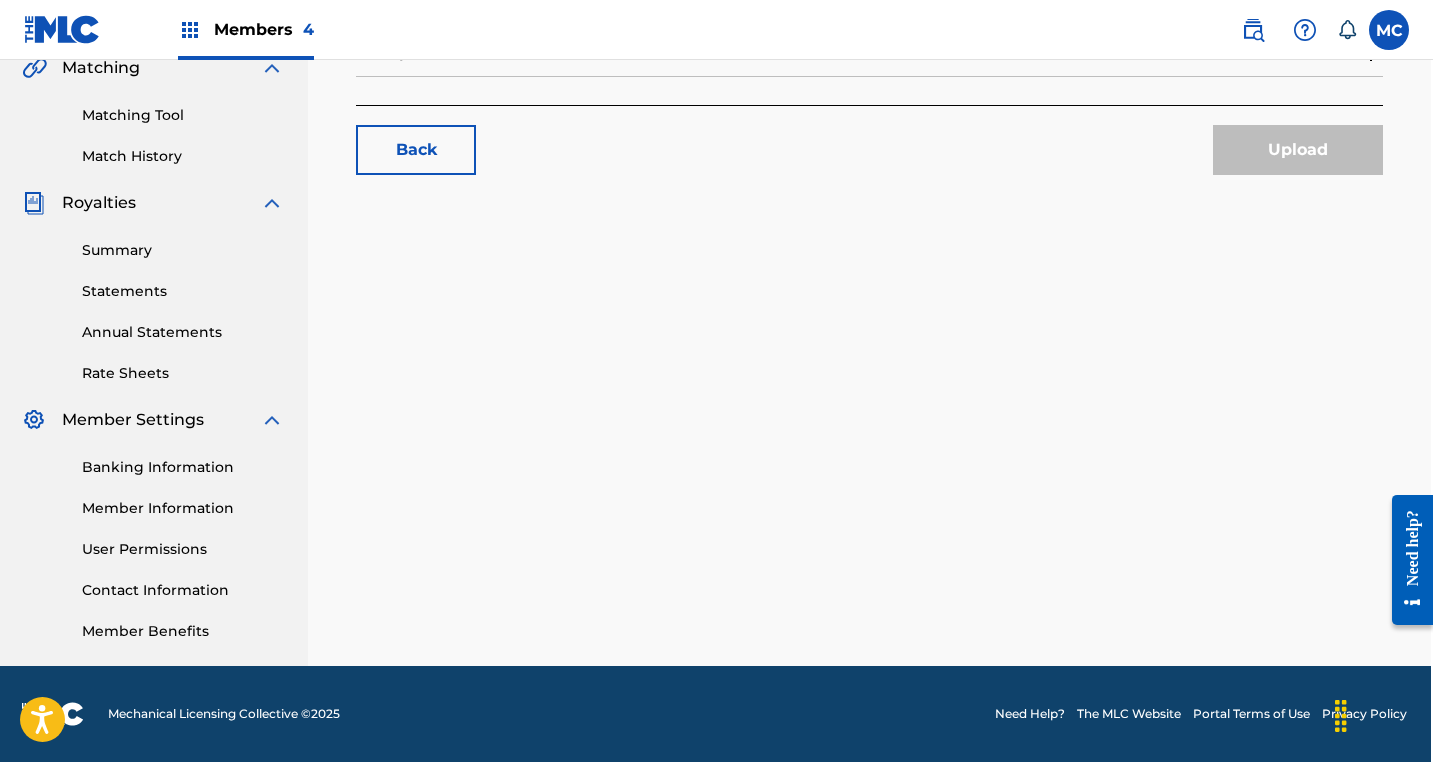 scroll, scrollTop: 0, scrollLeft: 0, axis: both 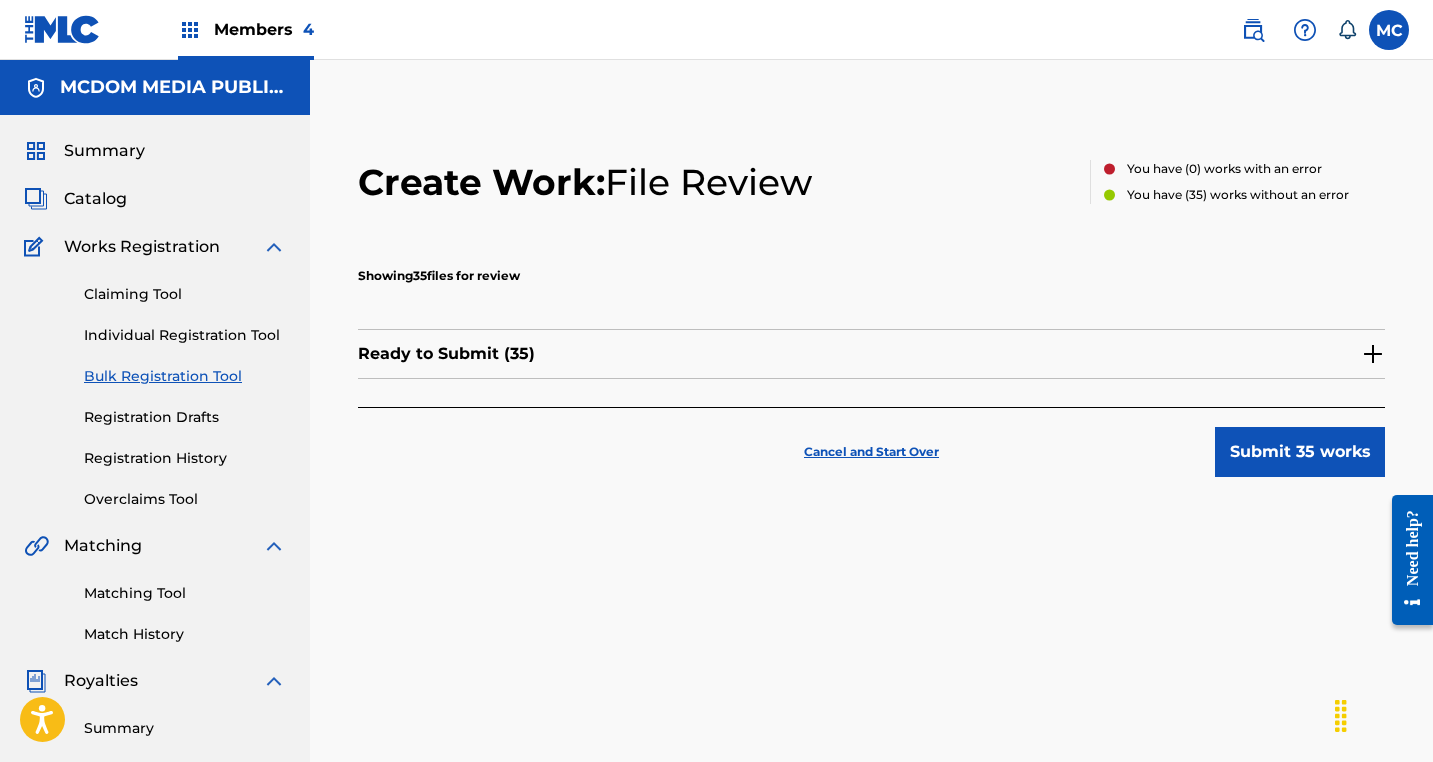 click on "Ready to Submit (  35  )" at bounding box center (871, 354) 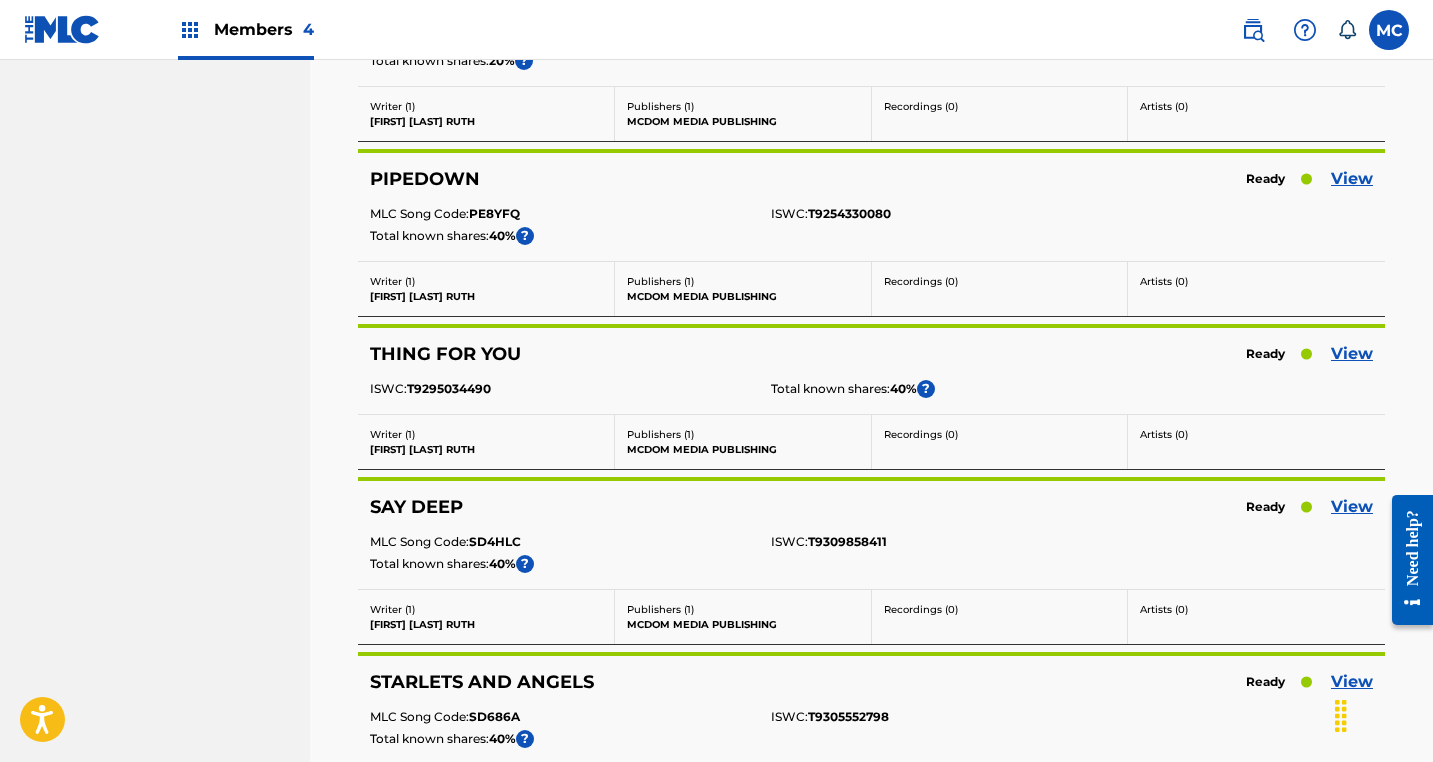 scroll, scrollTop: 1795, scrollLeft: 0, axis: vertical 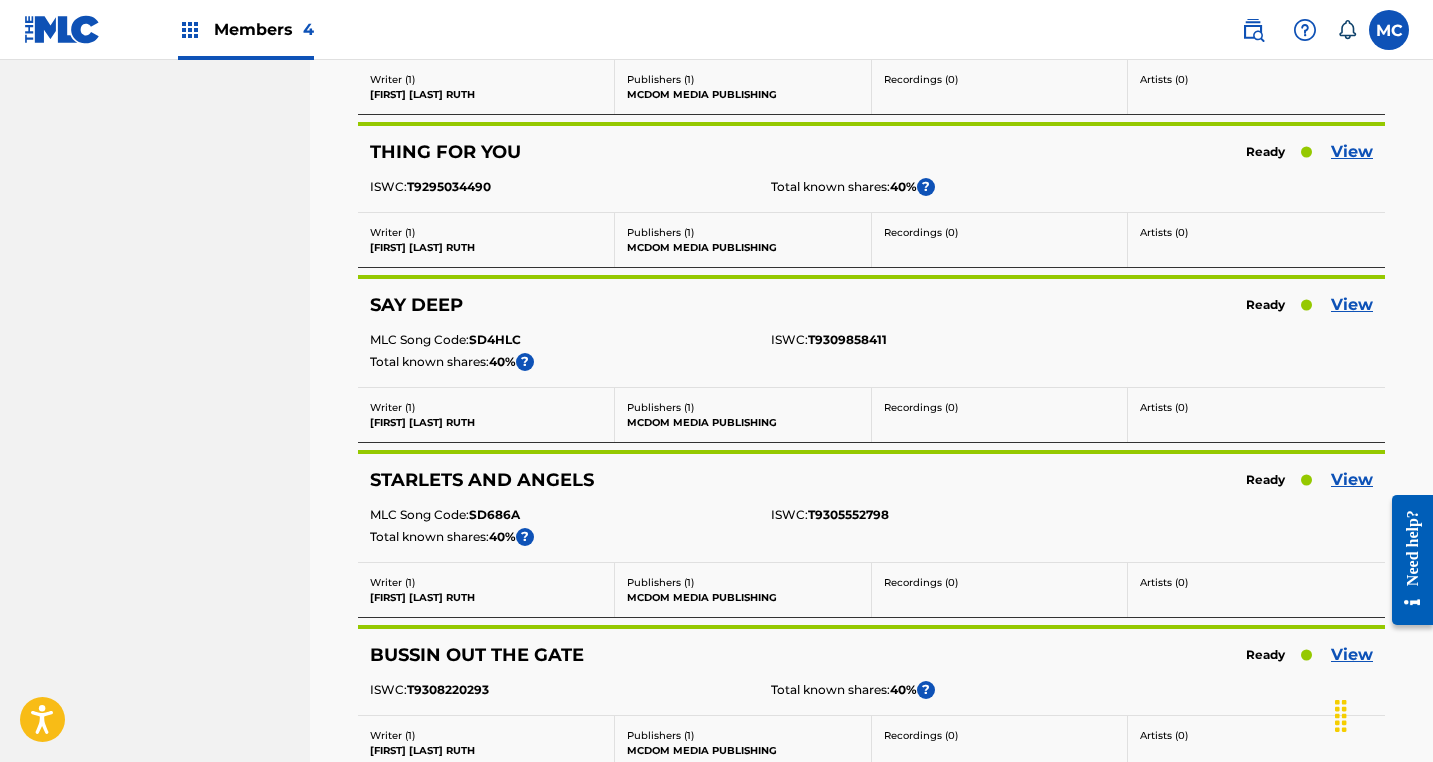 click on "T9305552798" at bounding box center [848, 515] 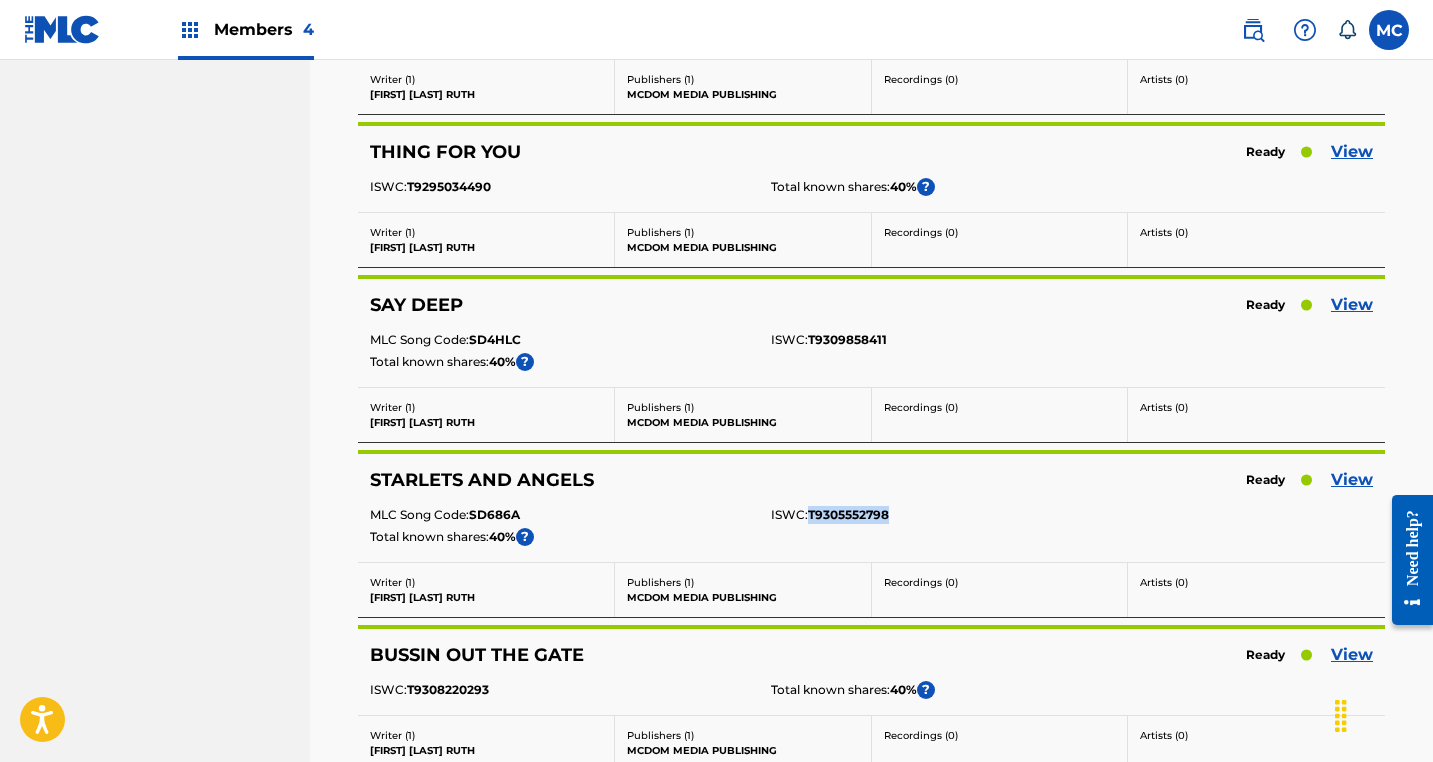 click on "T9305552798" at bounding box center (848, 515) 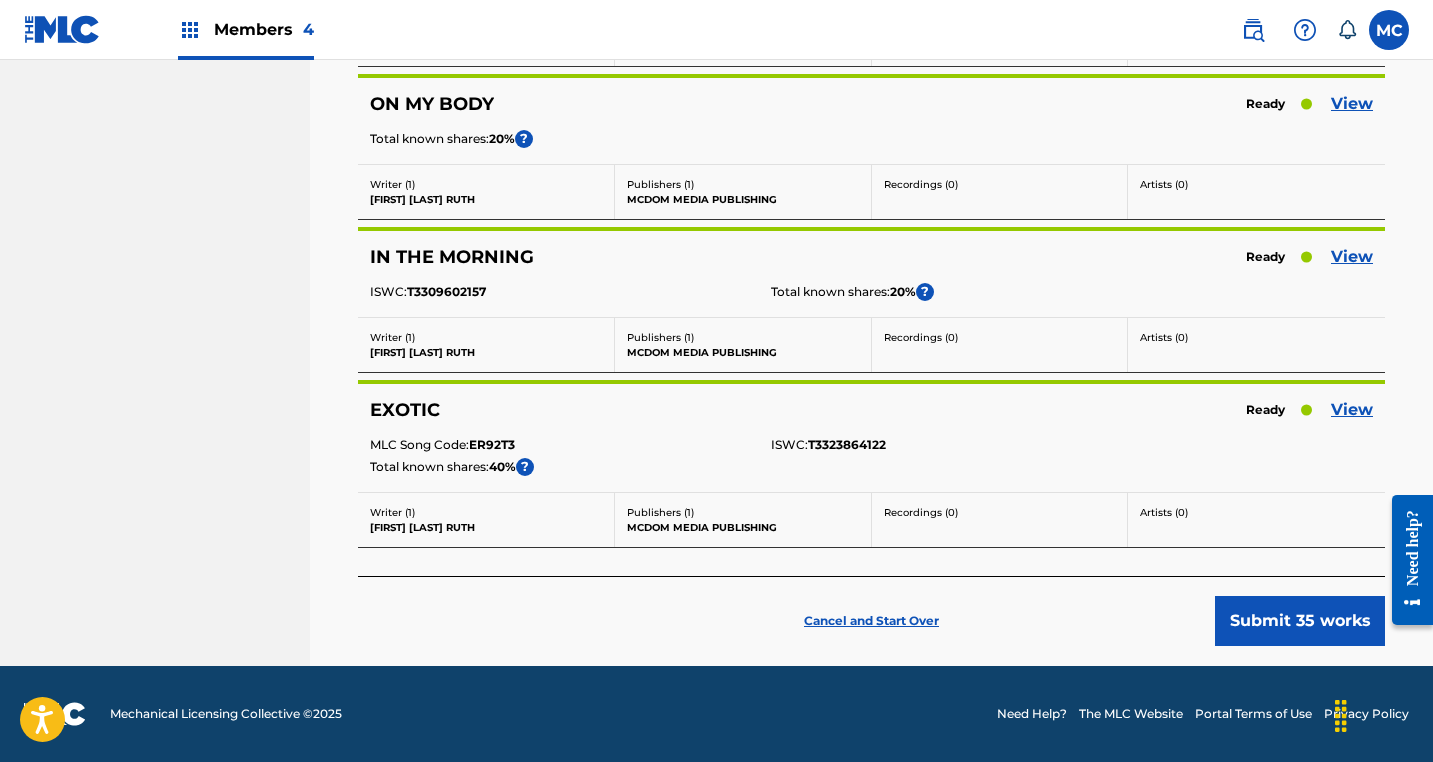 scroll, scrollTop: 5516, scrollLeft: 0, axis: vertical 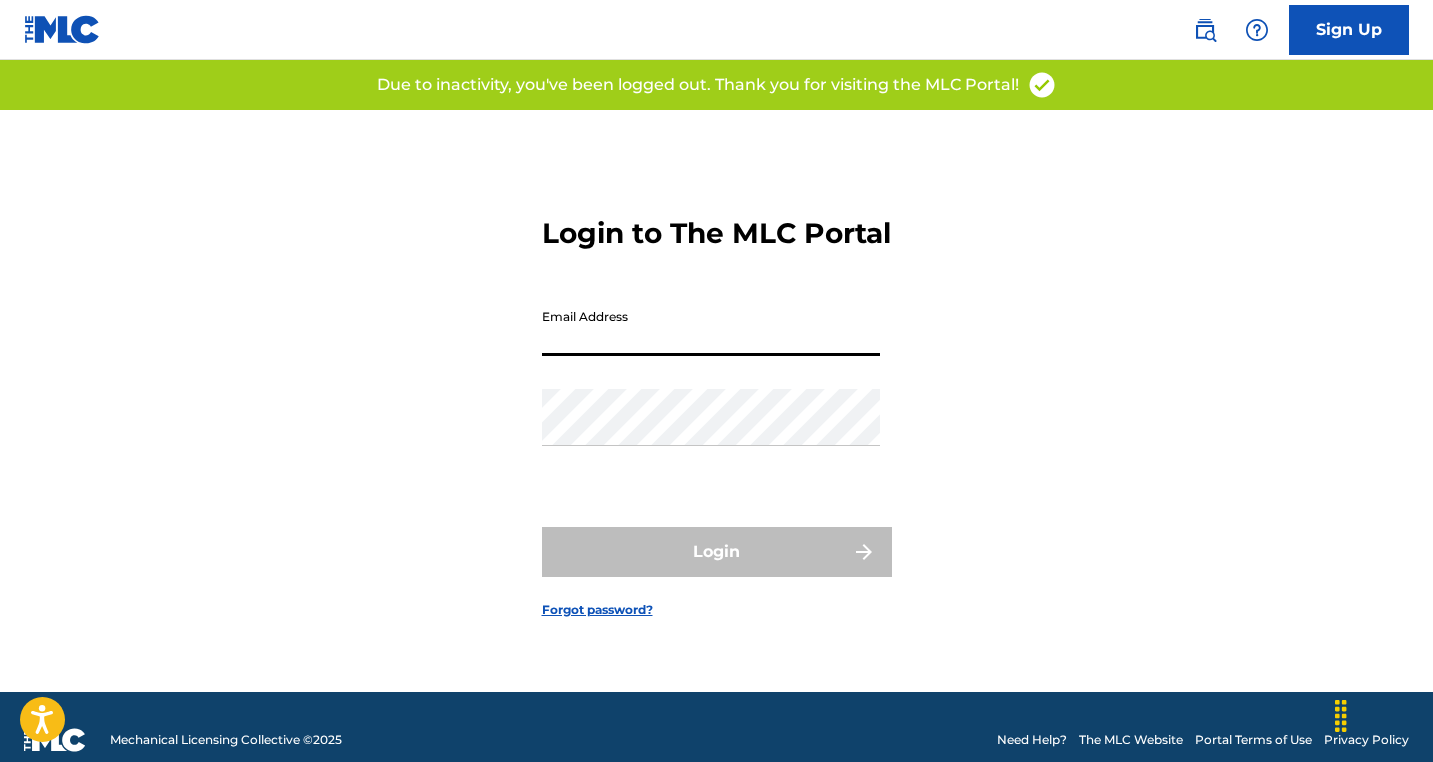 type on "[EMAIL]" 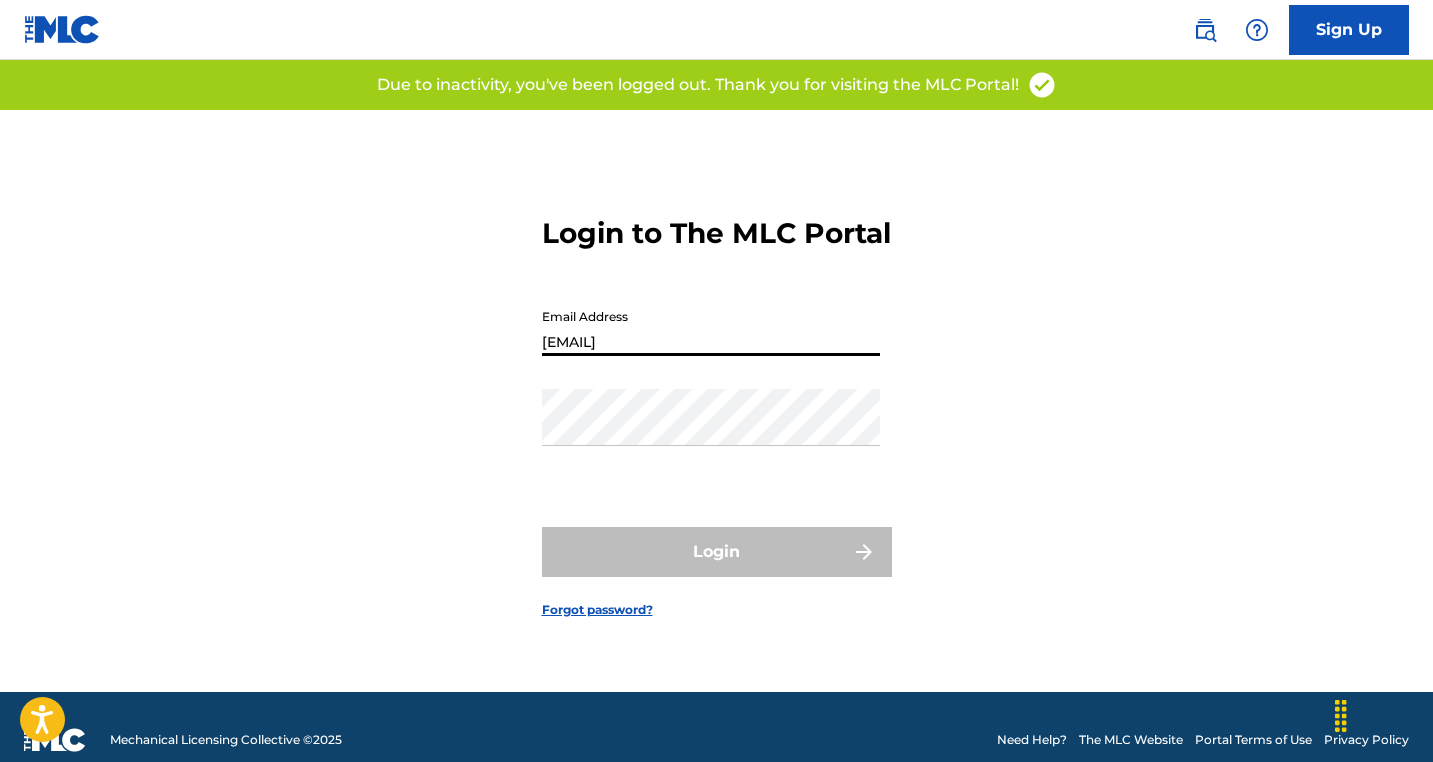 click on "Login" at bounding box center (717, 552) 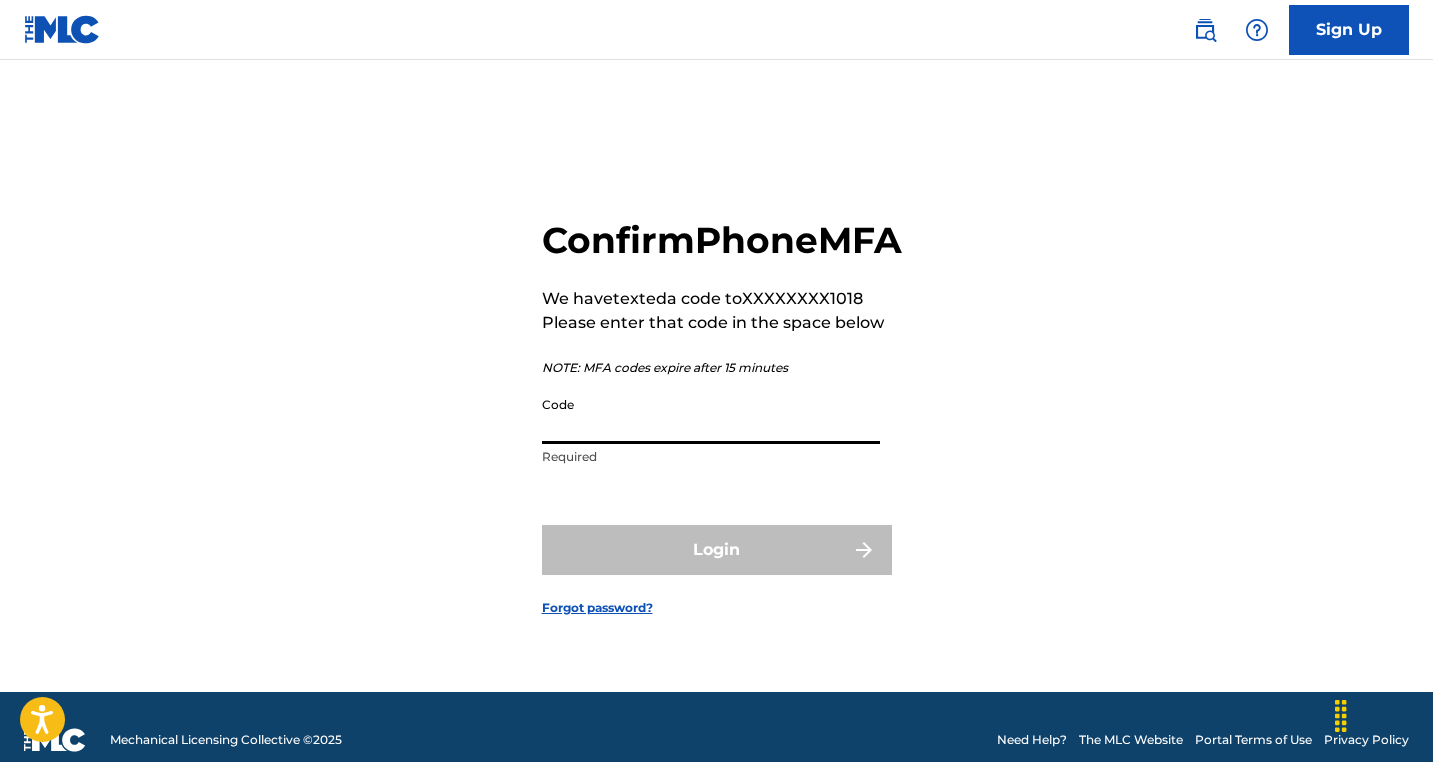 click on "Code" at bounding box center (711, 415) 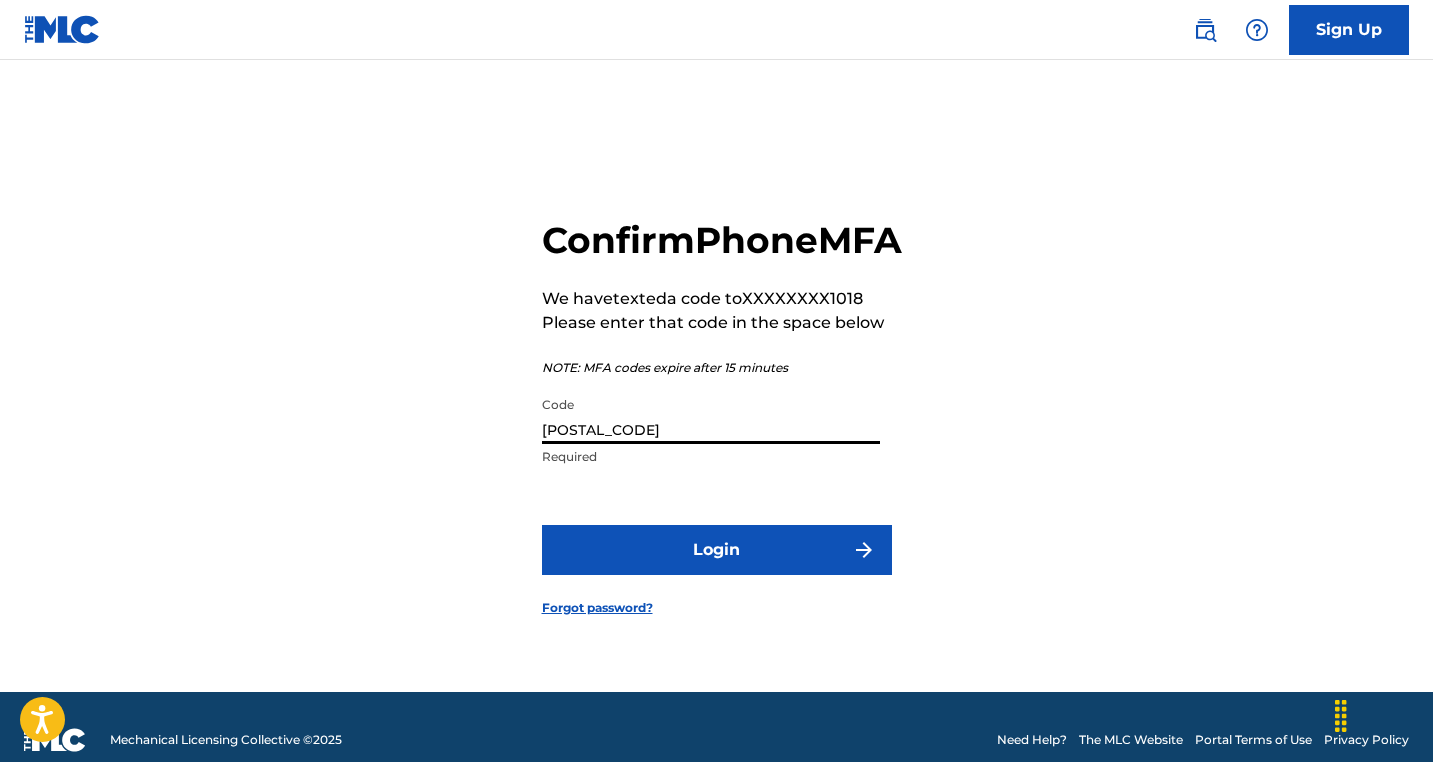 type on "[POSTAL_CODE]" 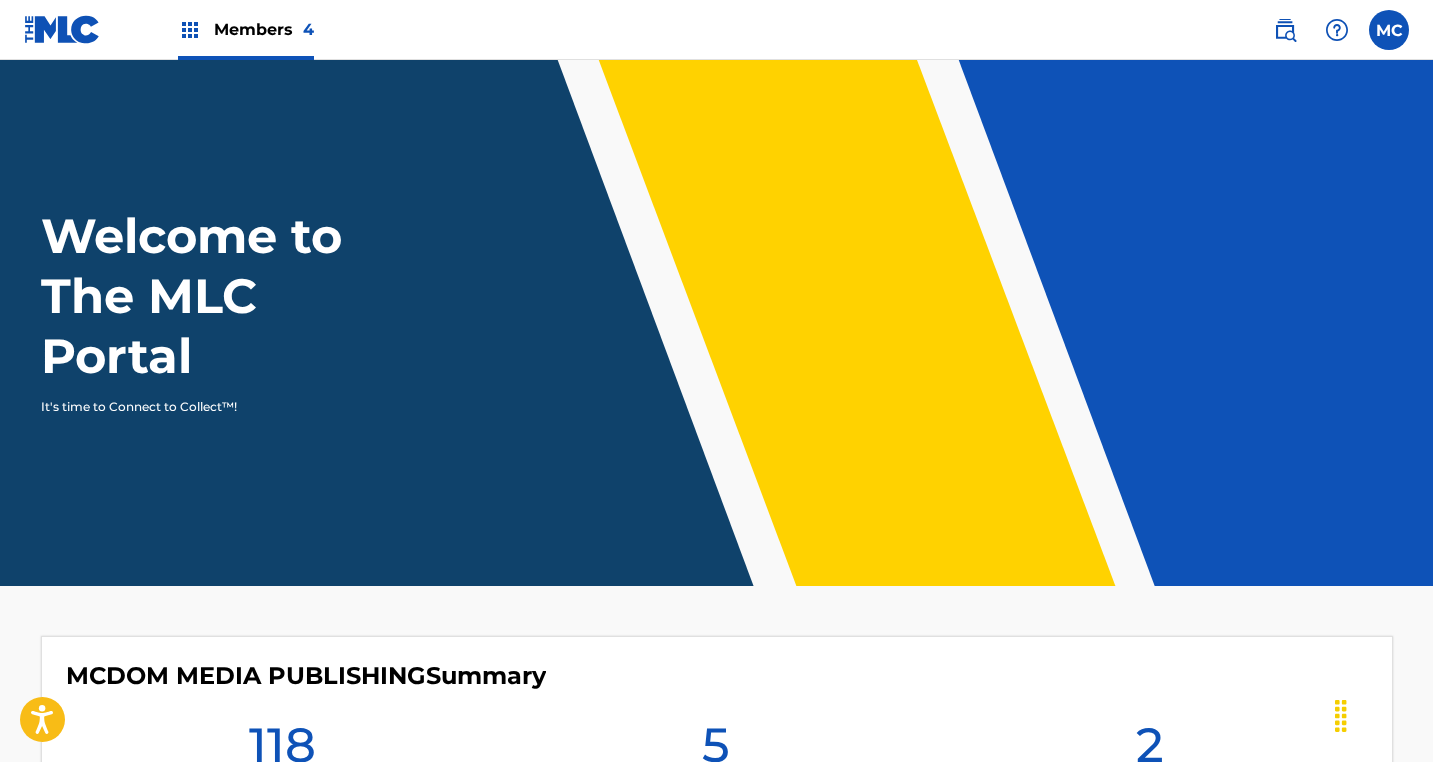 scroll, scrollTop: 0, scrollLeft: 0, axis: both 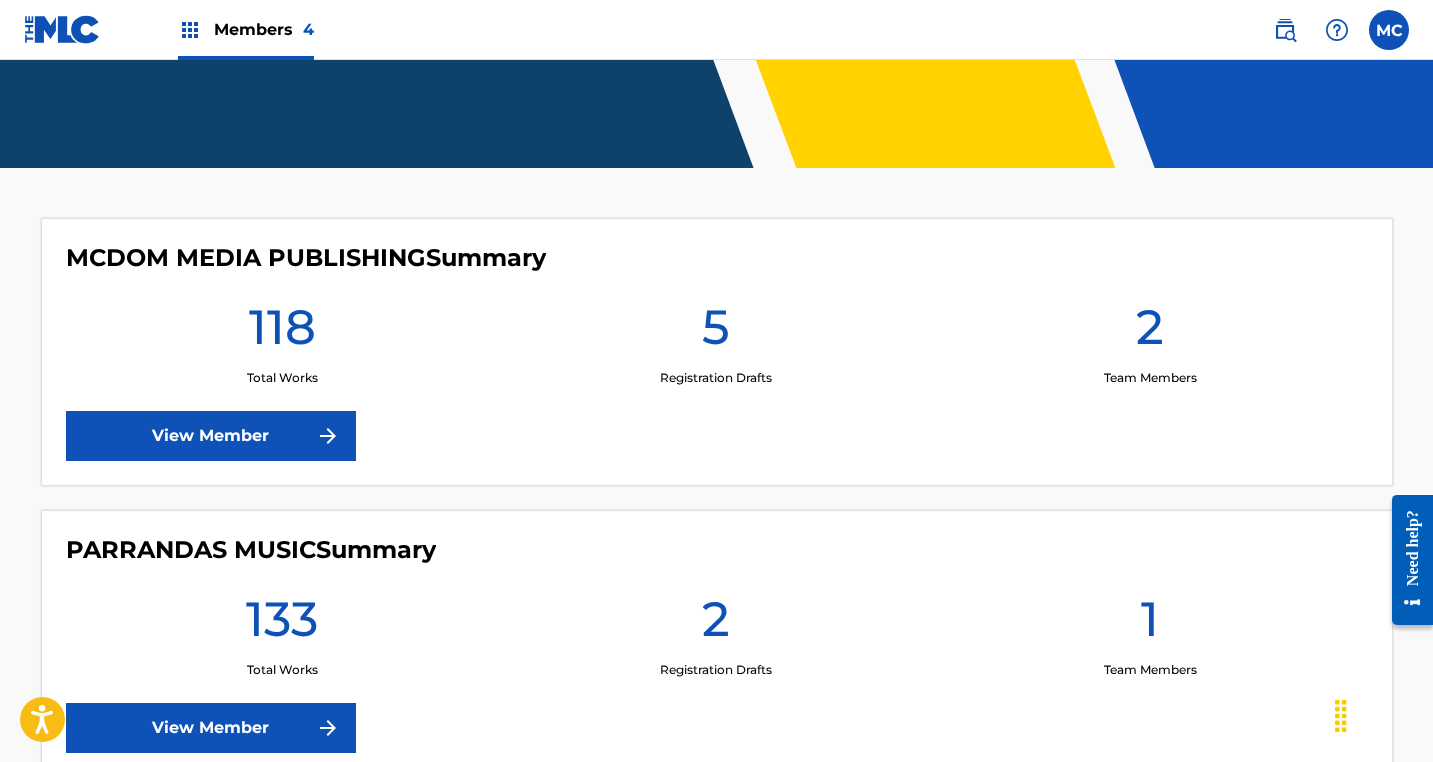 click on "View Member" at bounding box center [211, 436] 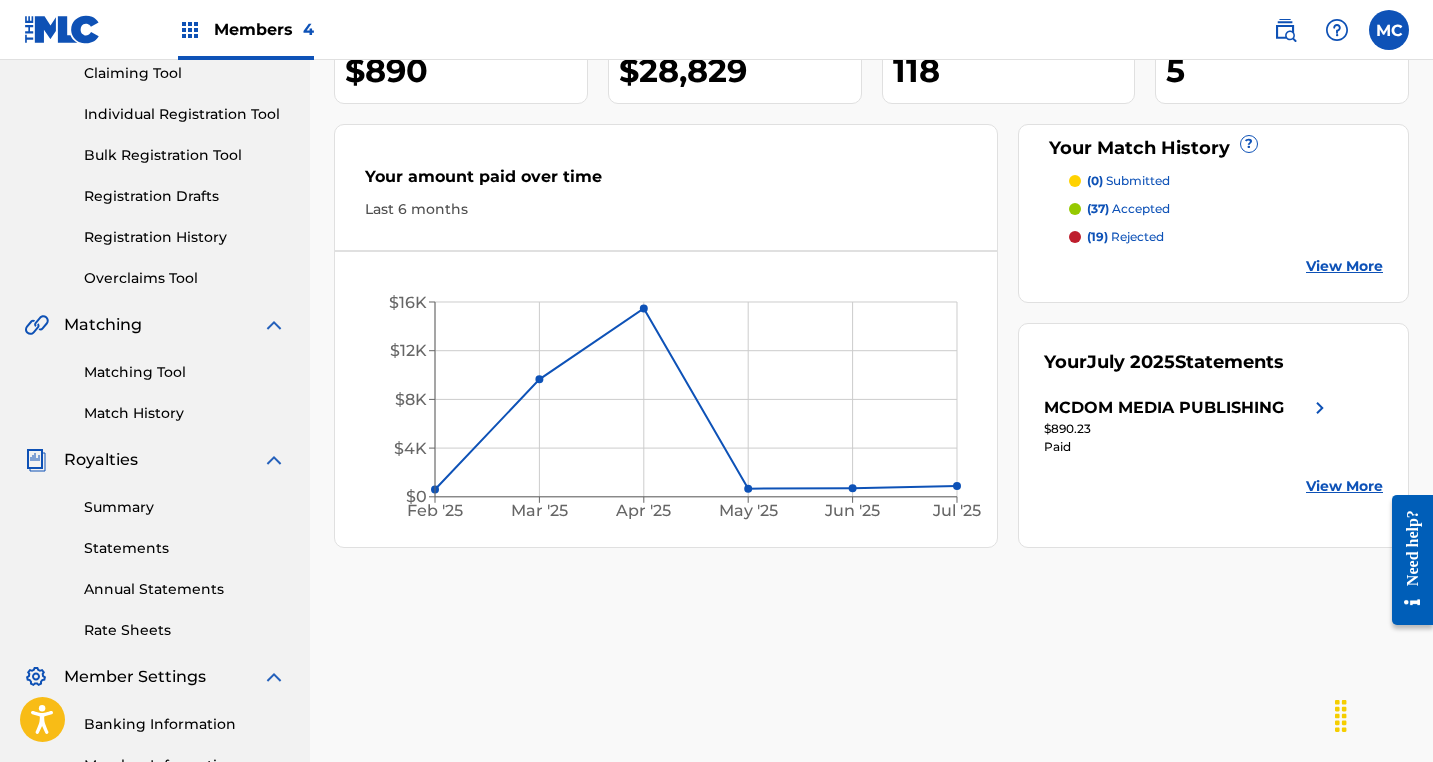 scroll, scrollTop: 197, scrollLeft: 0, axis: vertical 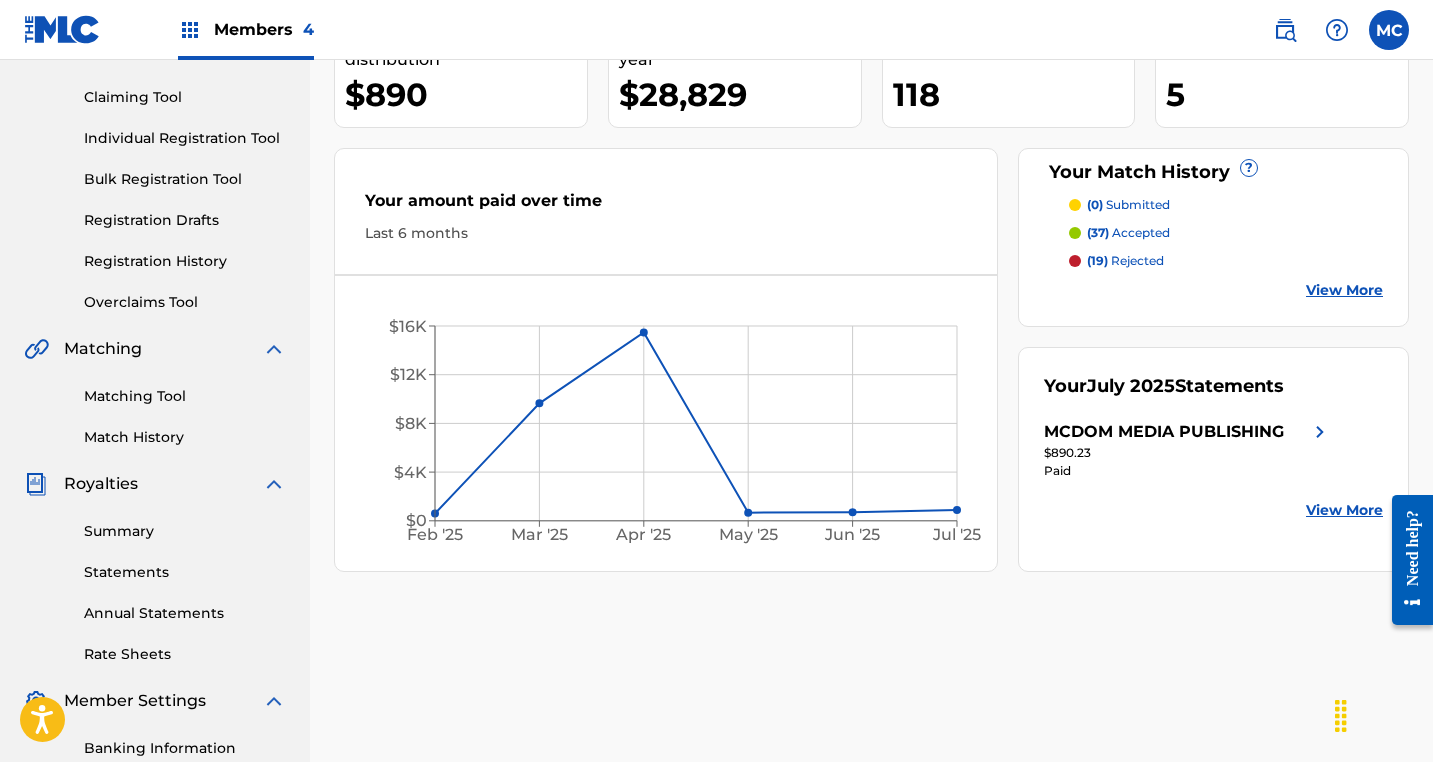 click on "Match History" at bounding box center (185, 437) 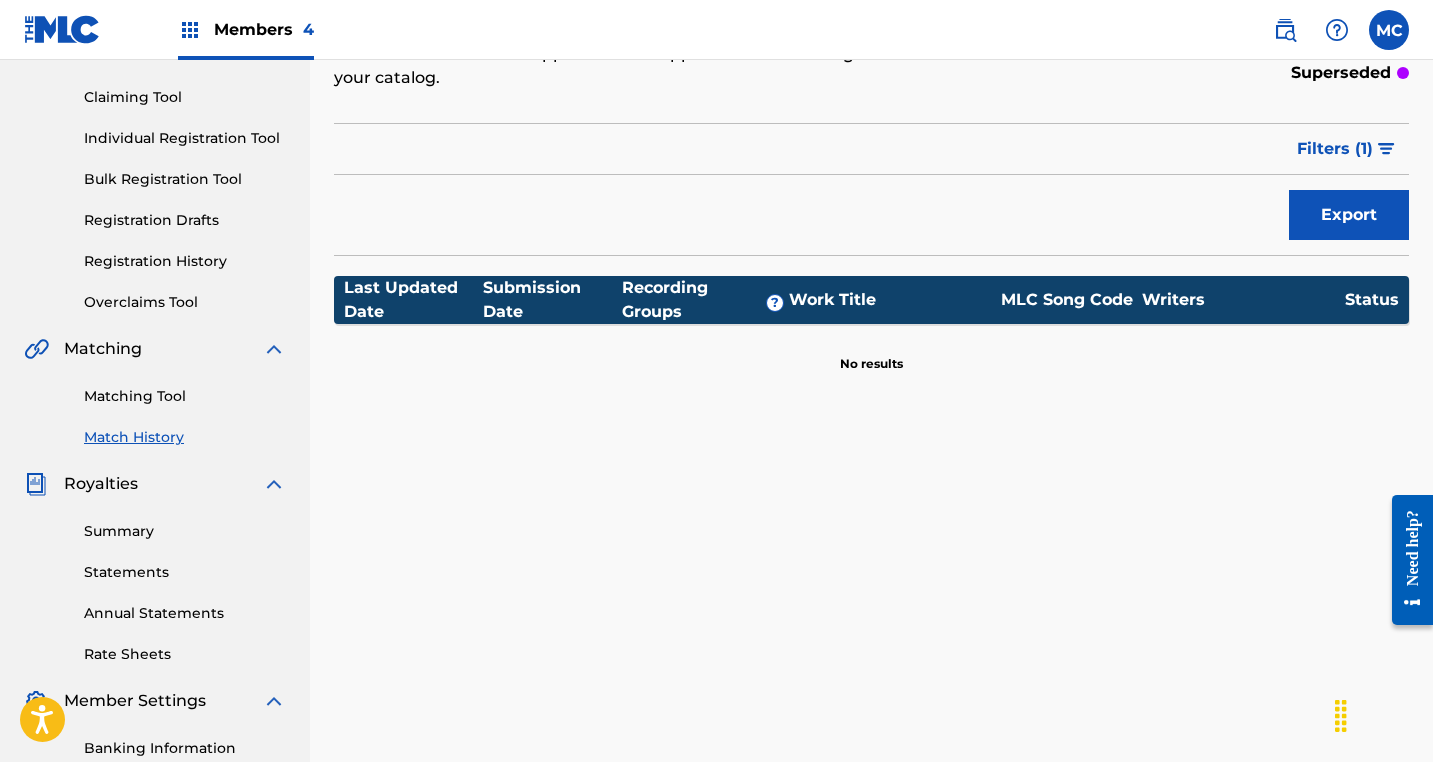 scroll, scrollTop: 0, scrollLeft: 0, axis: both 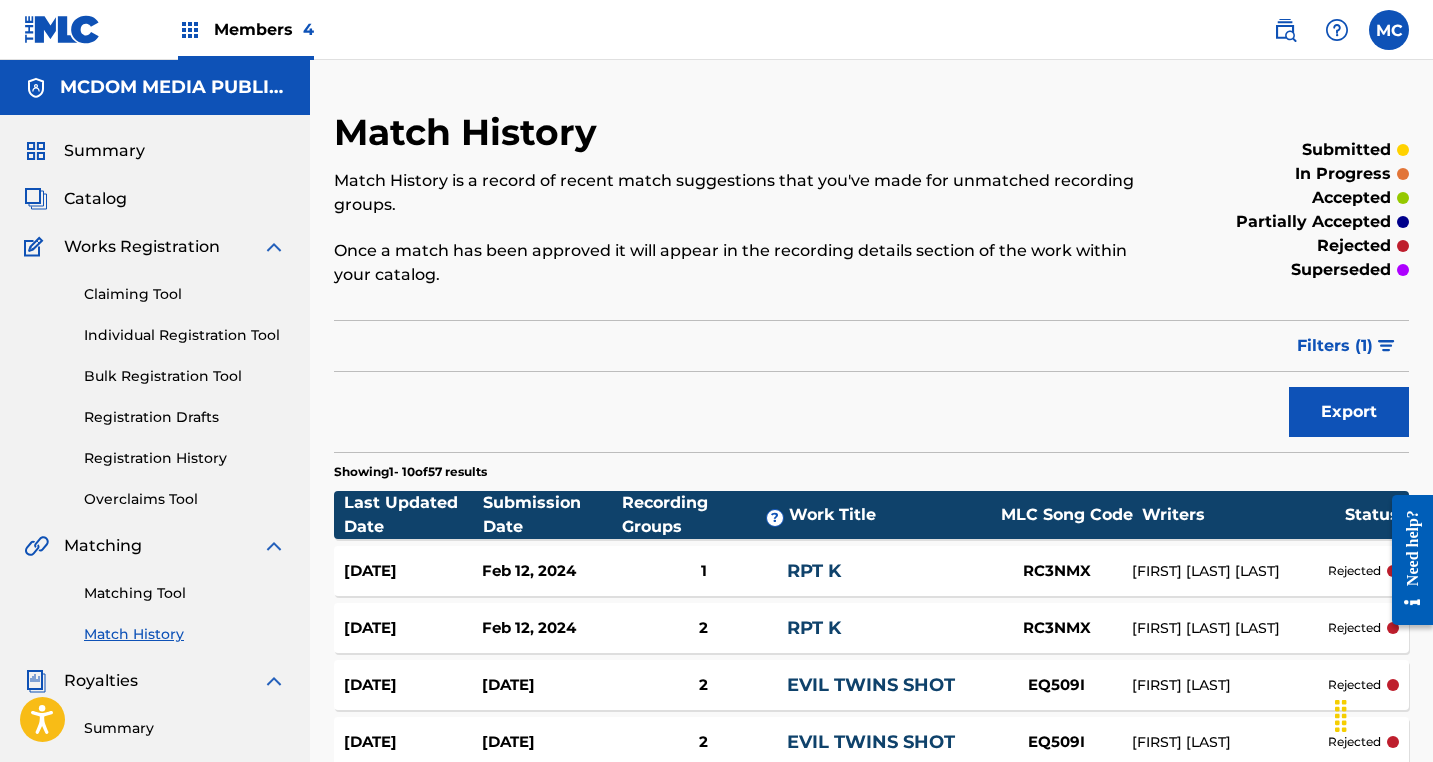 click on "Export" at bounding box center [871, 412] 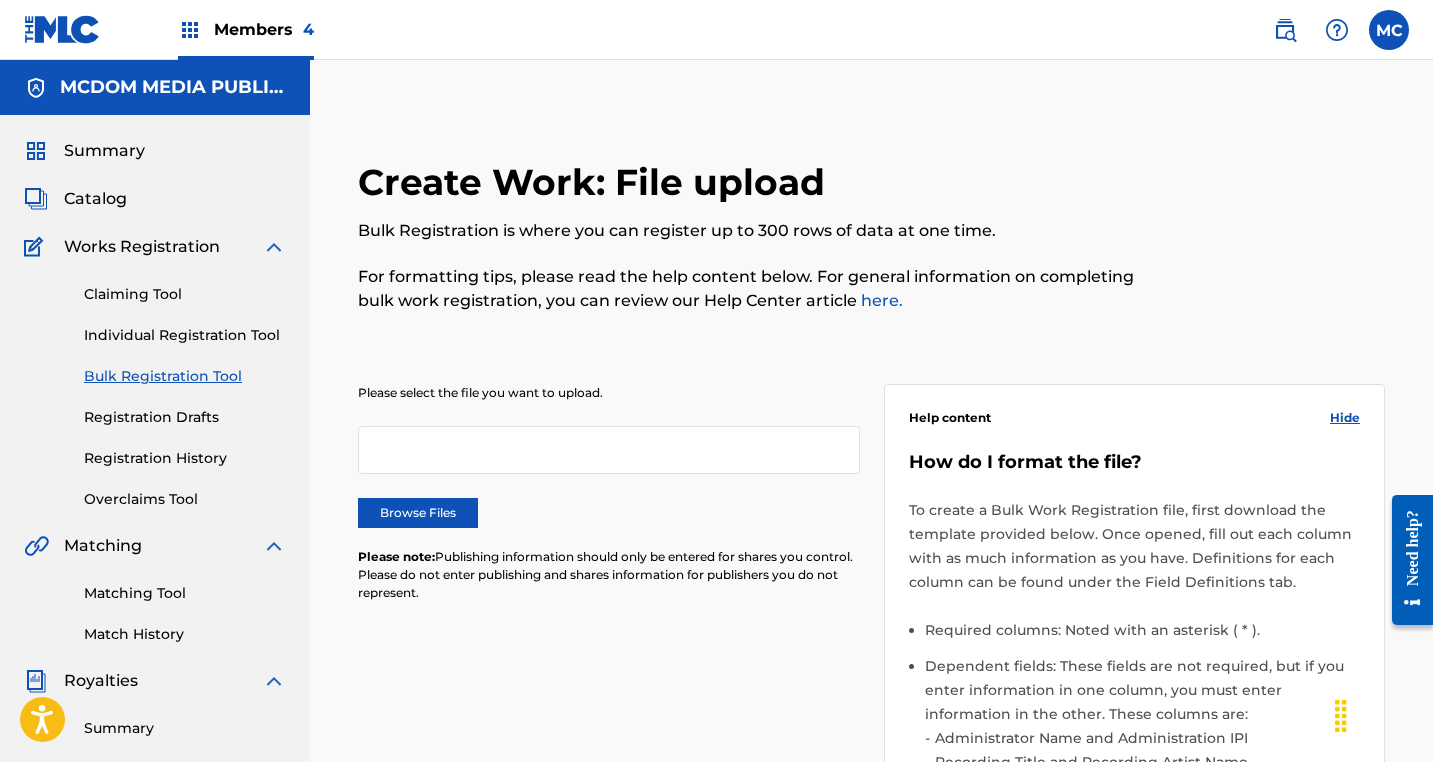 click on "Browse Files" at bounding box center [418, 513] 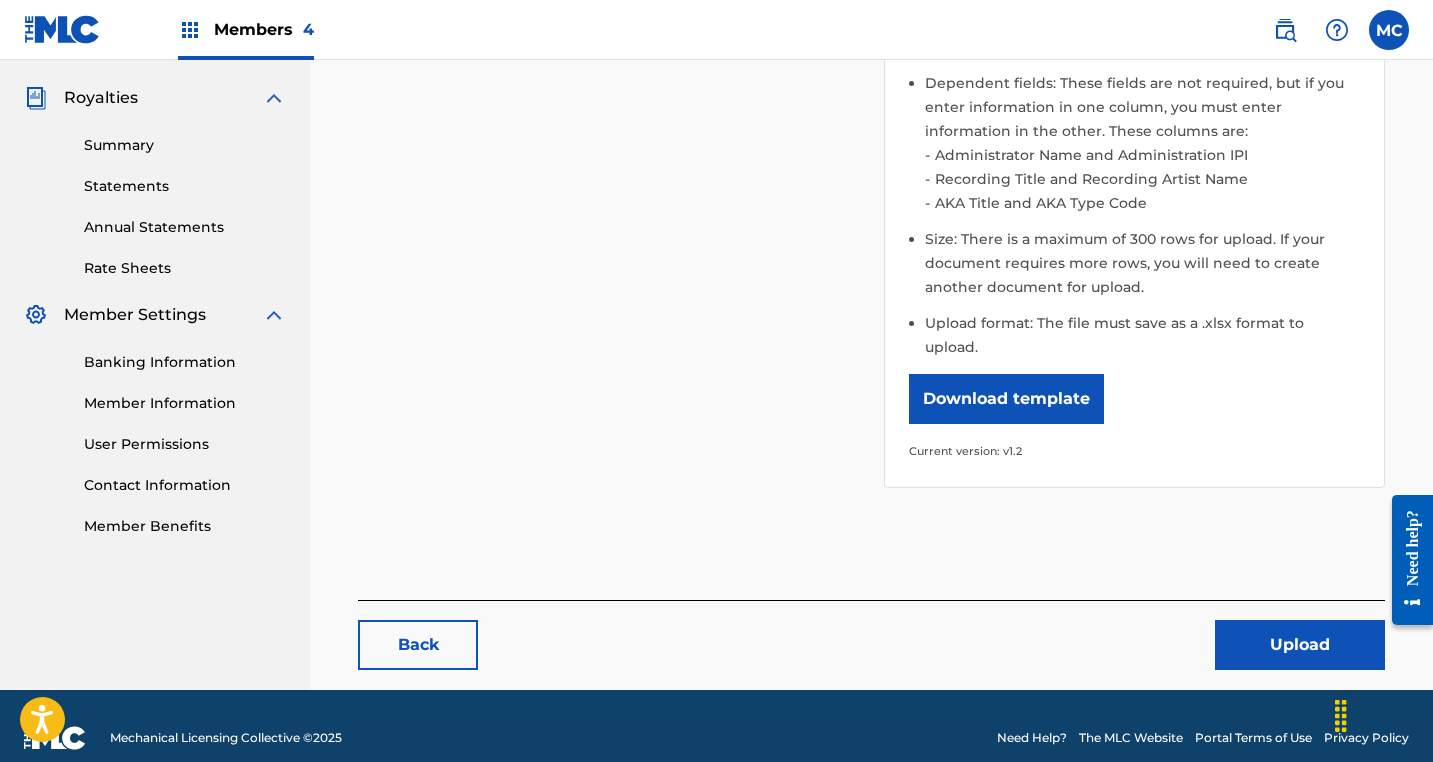 scroll, scrollTop: 582, scrollLeft: 0, axis: vertical 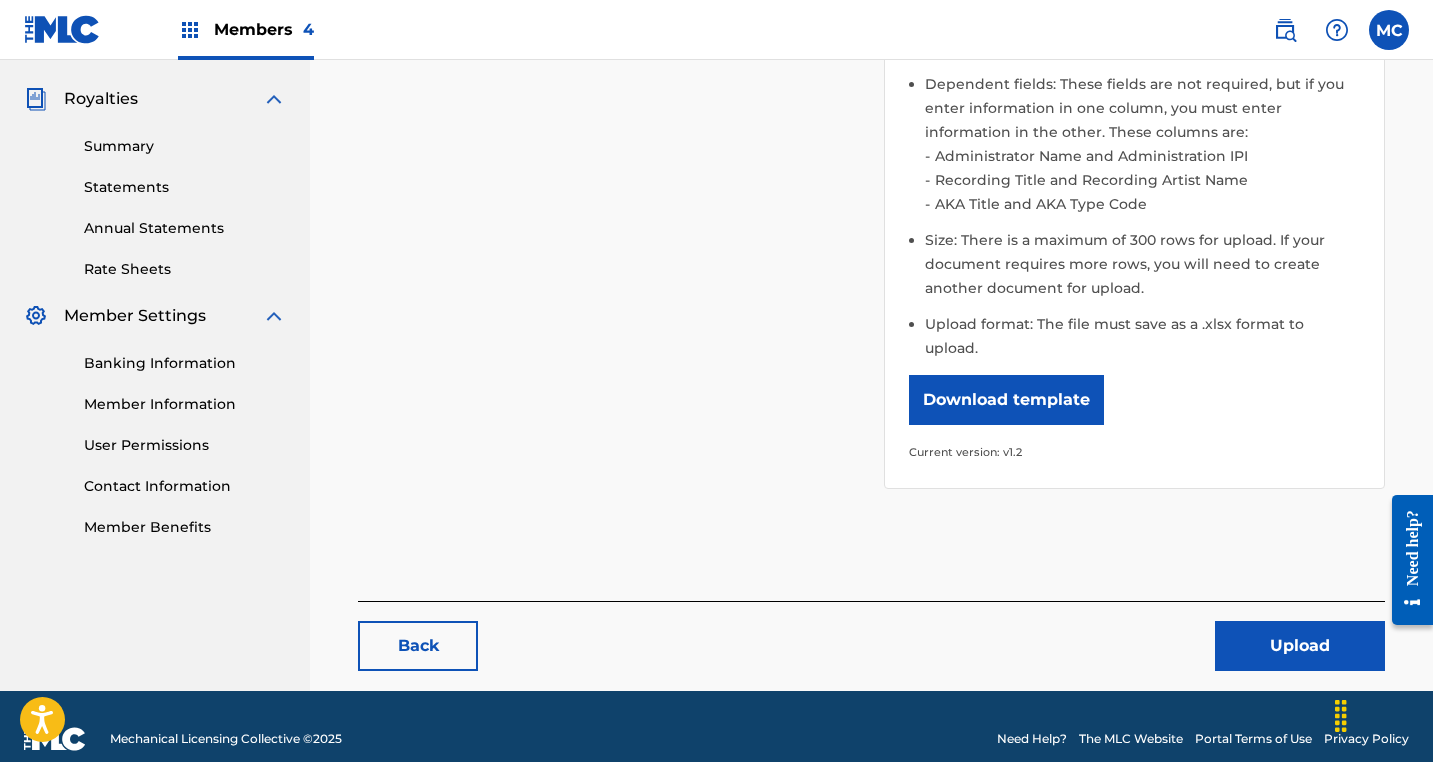 click on "Upload" at bounding box center [1300, 646] 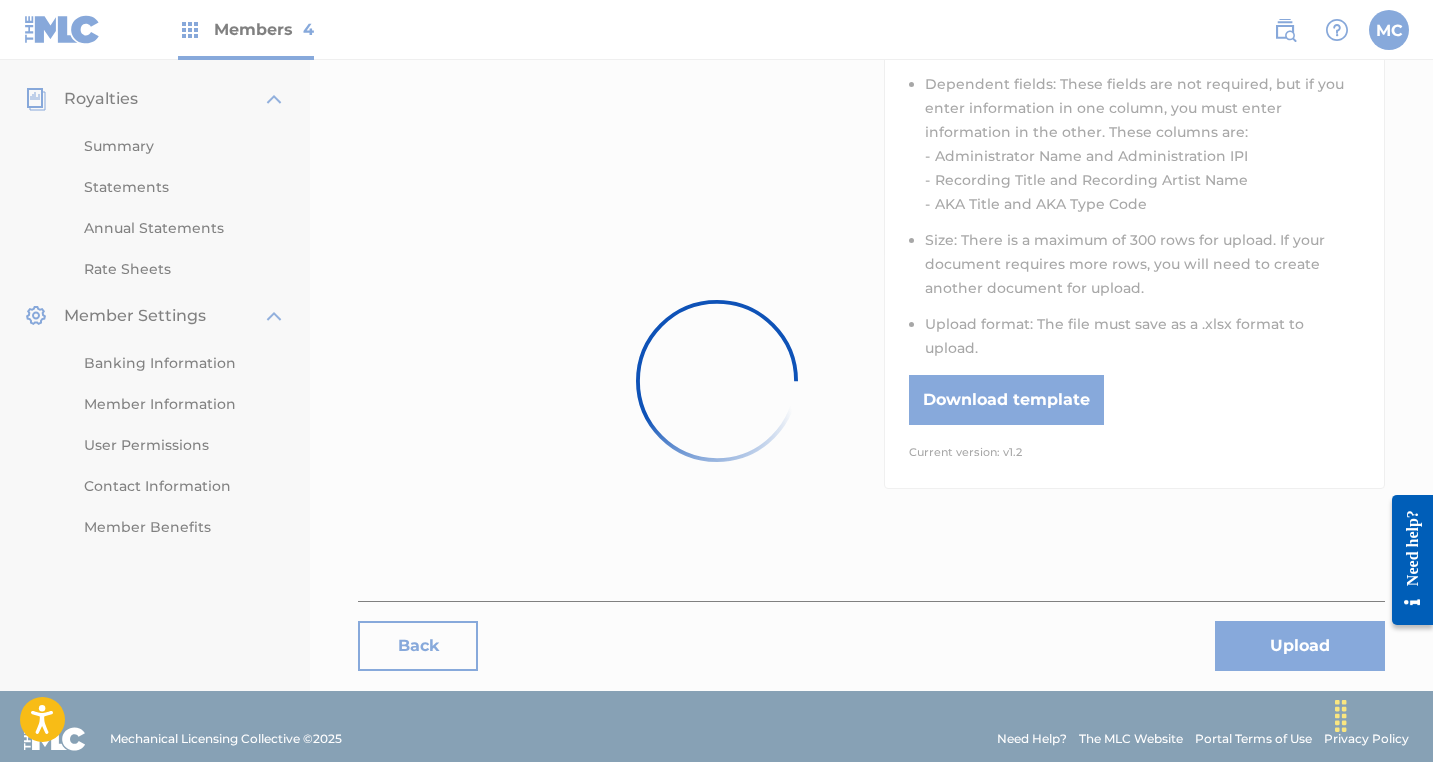scroll, scrollTop: 0, scrollLeft: 0, axis: both 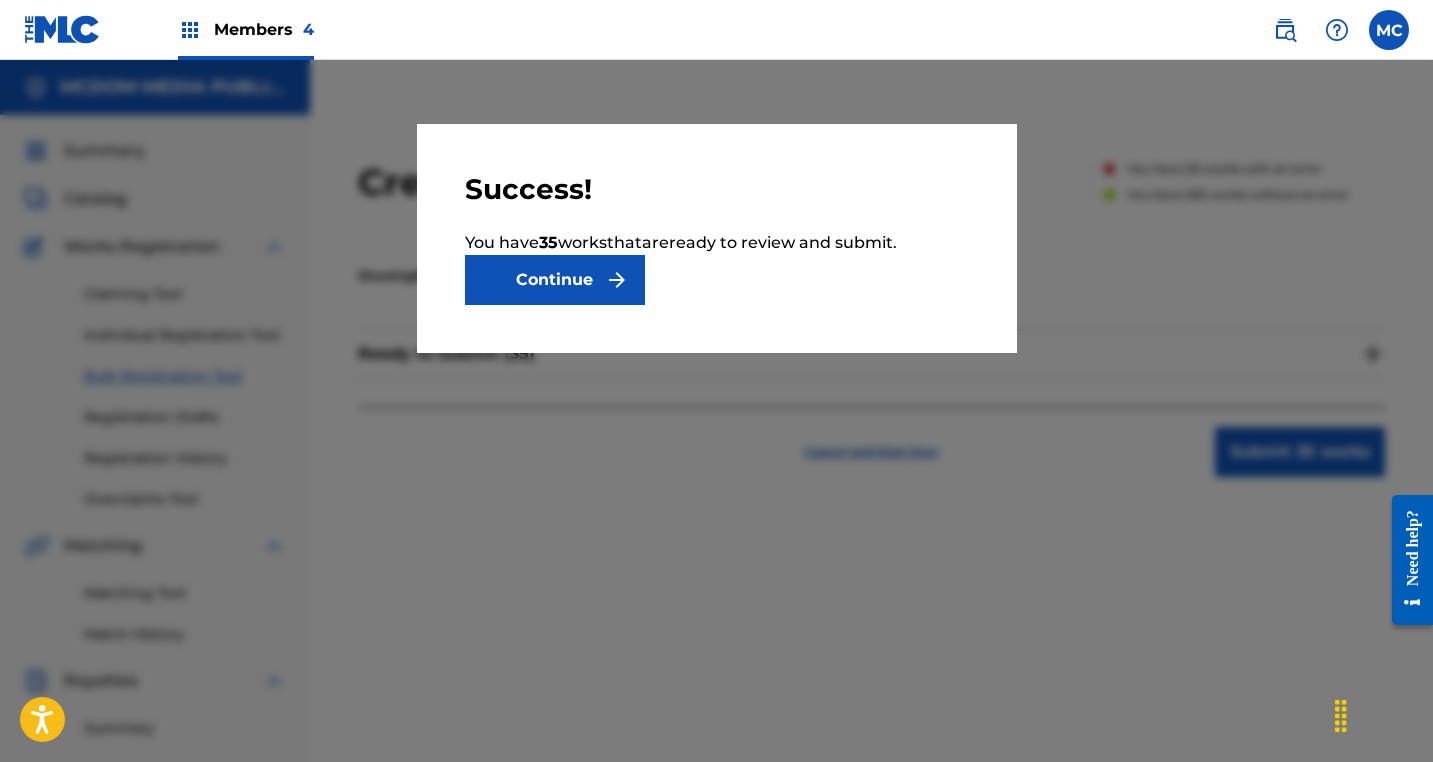 click on "Continue" at bounding box center (555, 280) 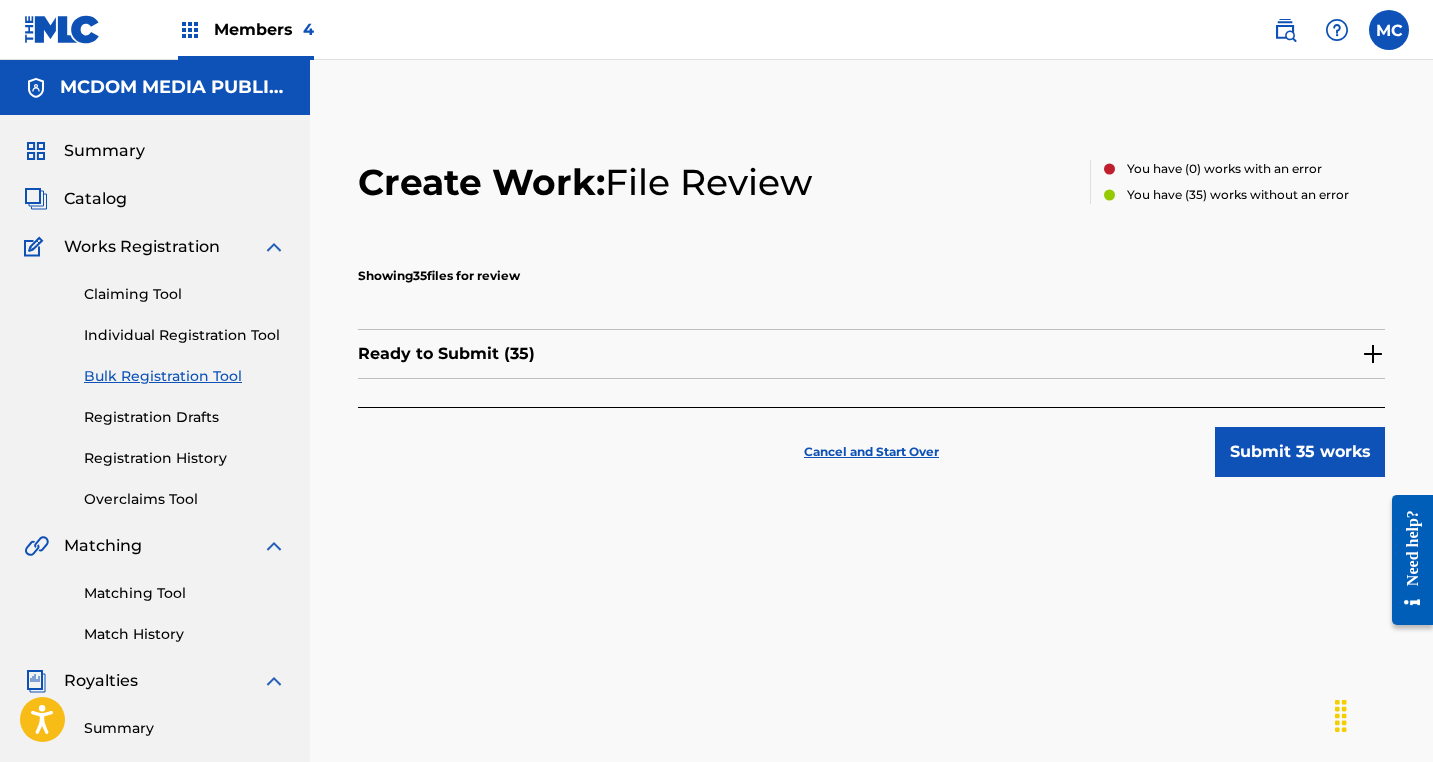 click on "Submit 35 works" at bounding box center (1300, 452) 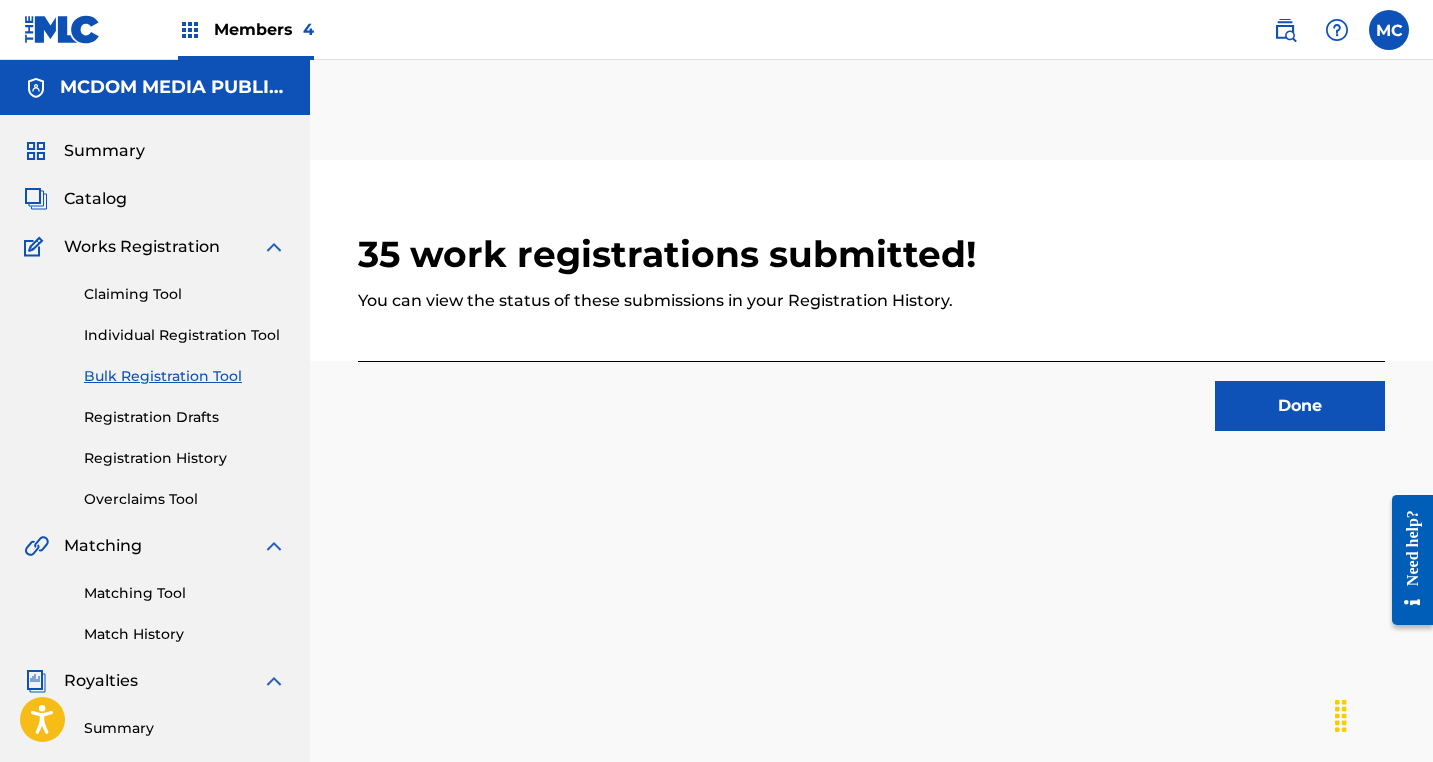 click on "Done" at bounding box center (1300, 406) 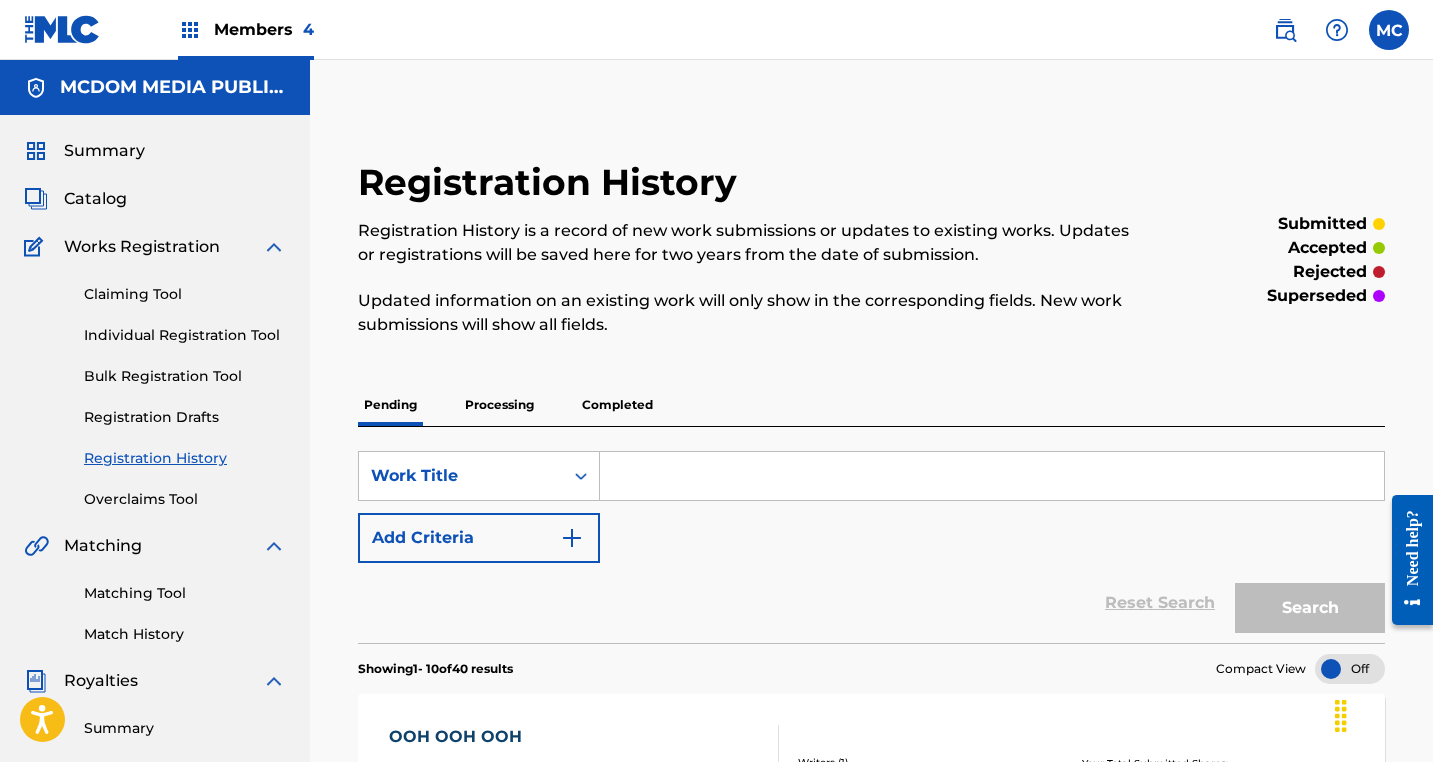scroll, scrollTop: 0, scrollLeft: 0, axis: both 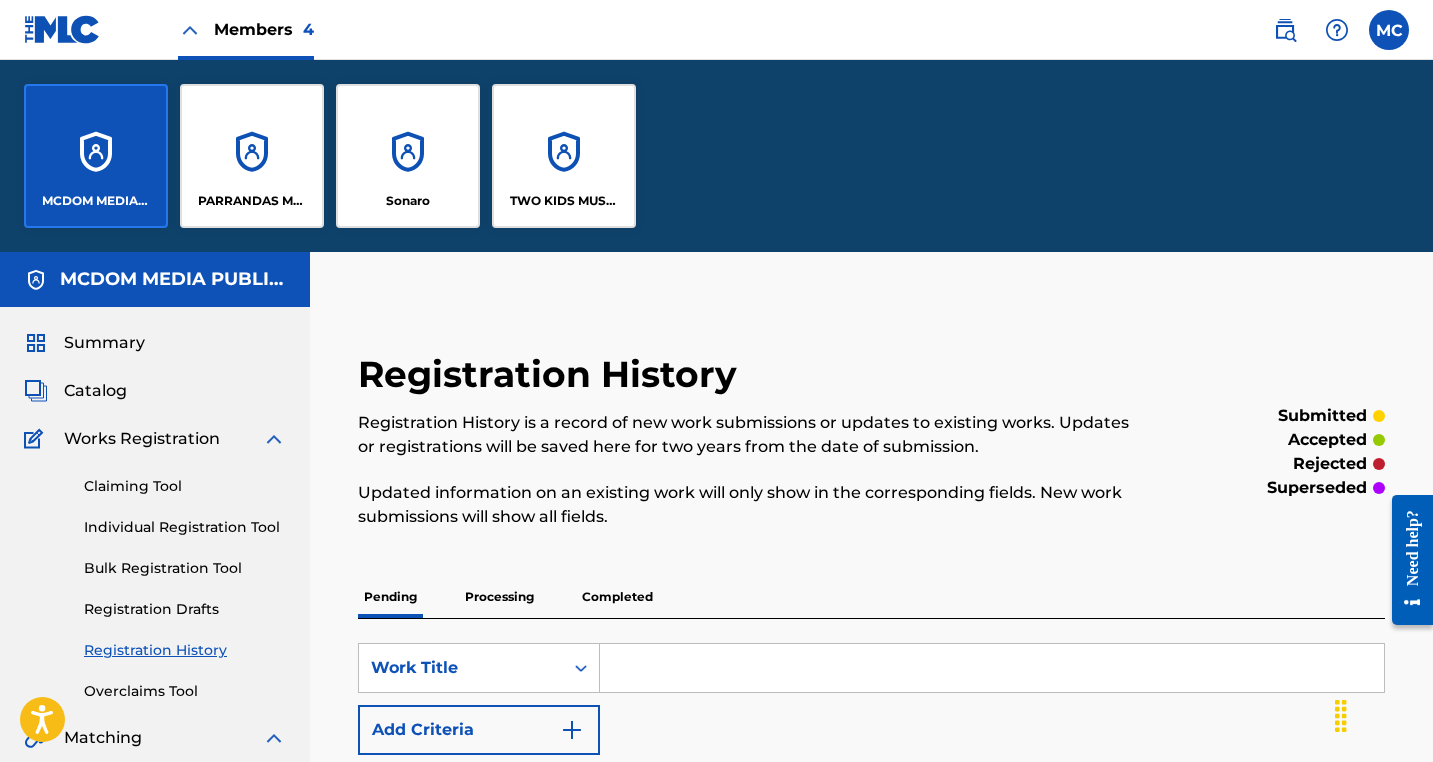 click on "PARRANDAS MUSIC" at bounding box center (252, 156) 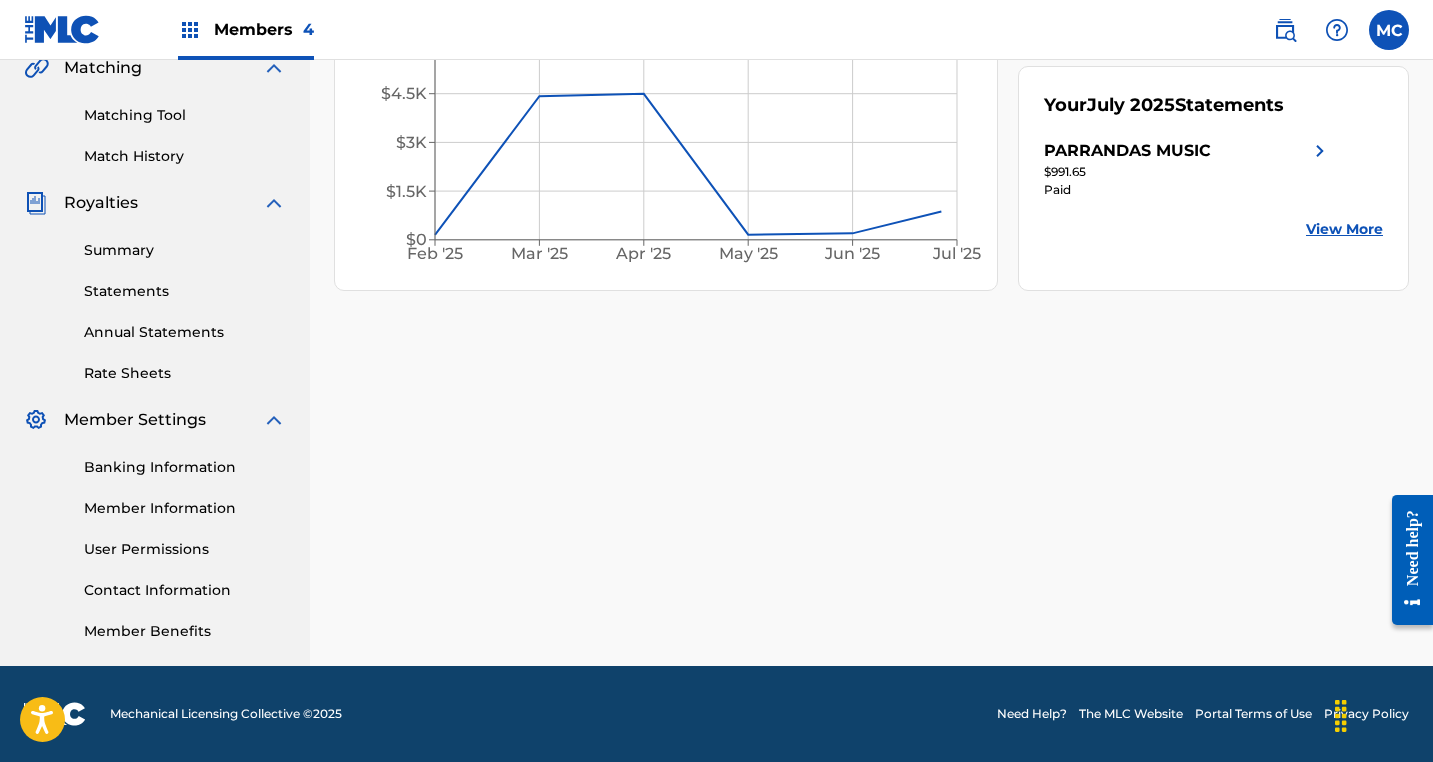 scroll, scrollTop: 478, scrollLeft: 0, axis: vertical 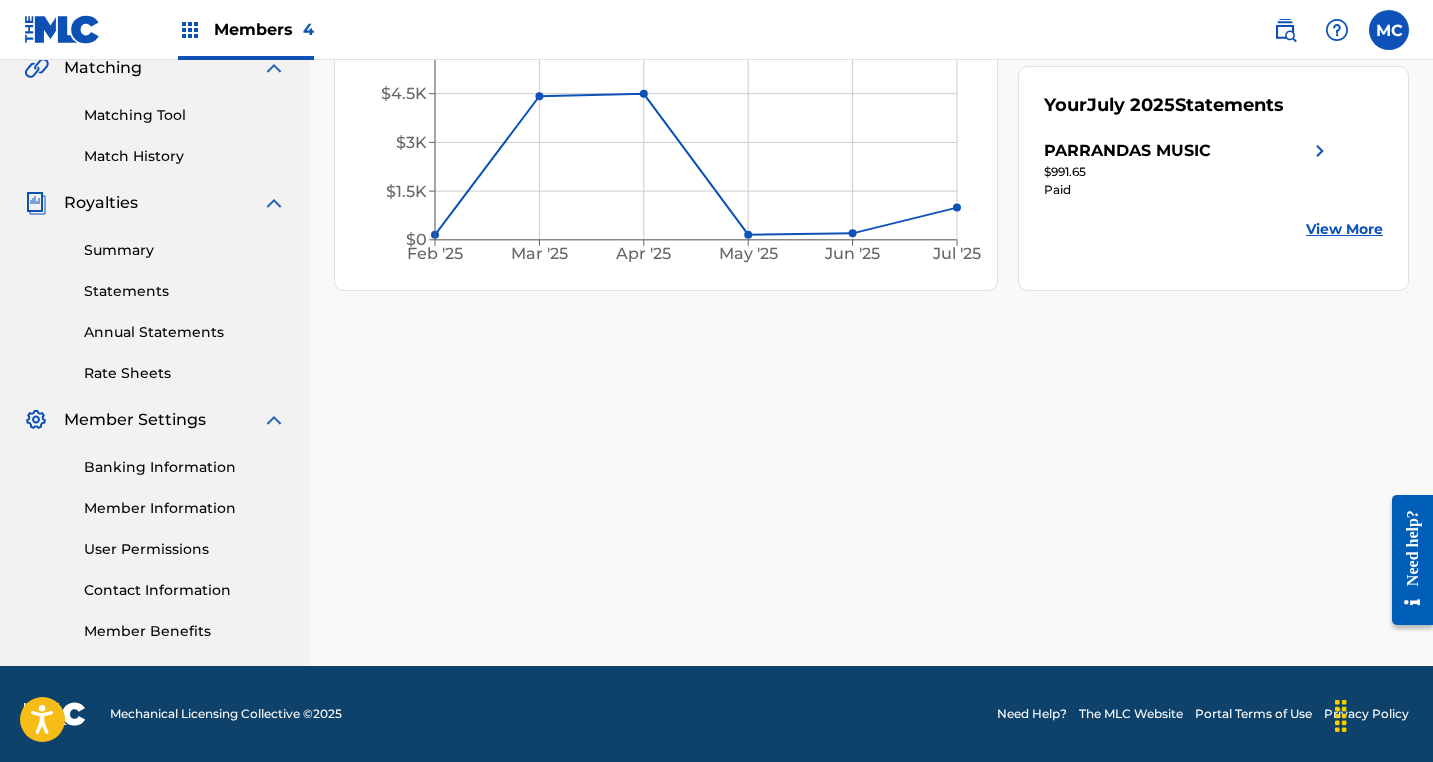 click on "Banking Information" at bounding box center [185, 467] 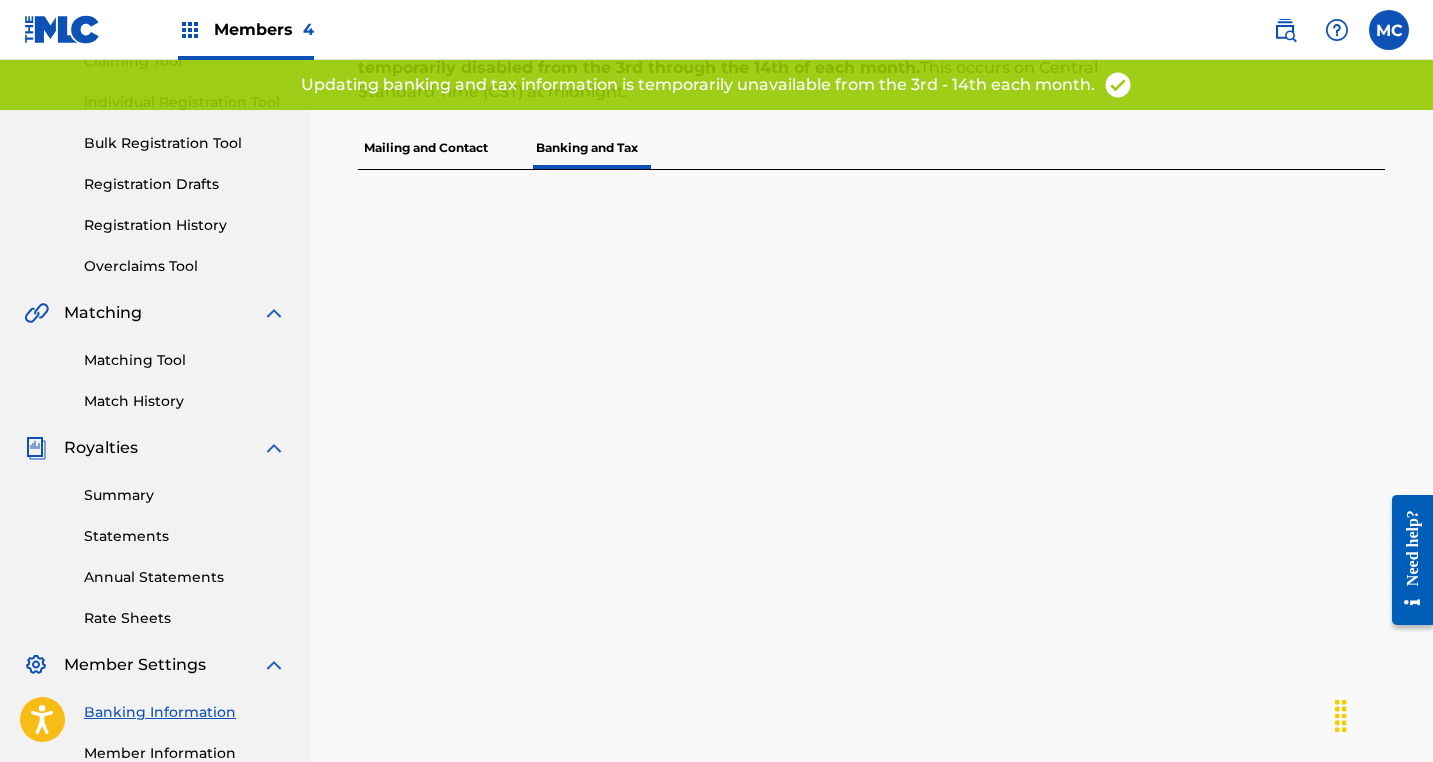scroll, scrollTop: 314, scrollLeft: 0, axis: vertical 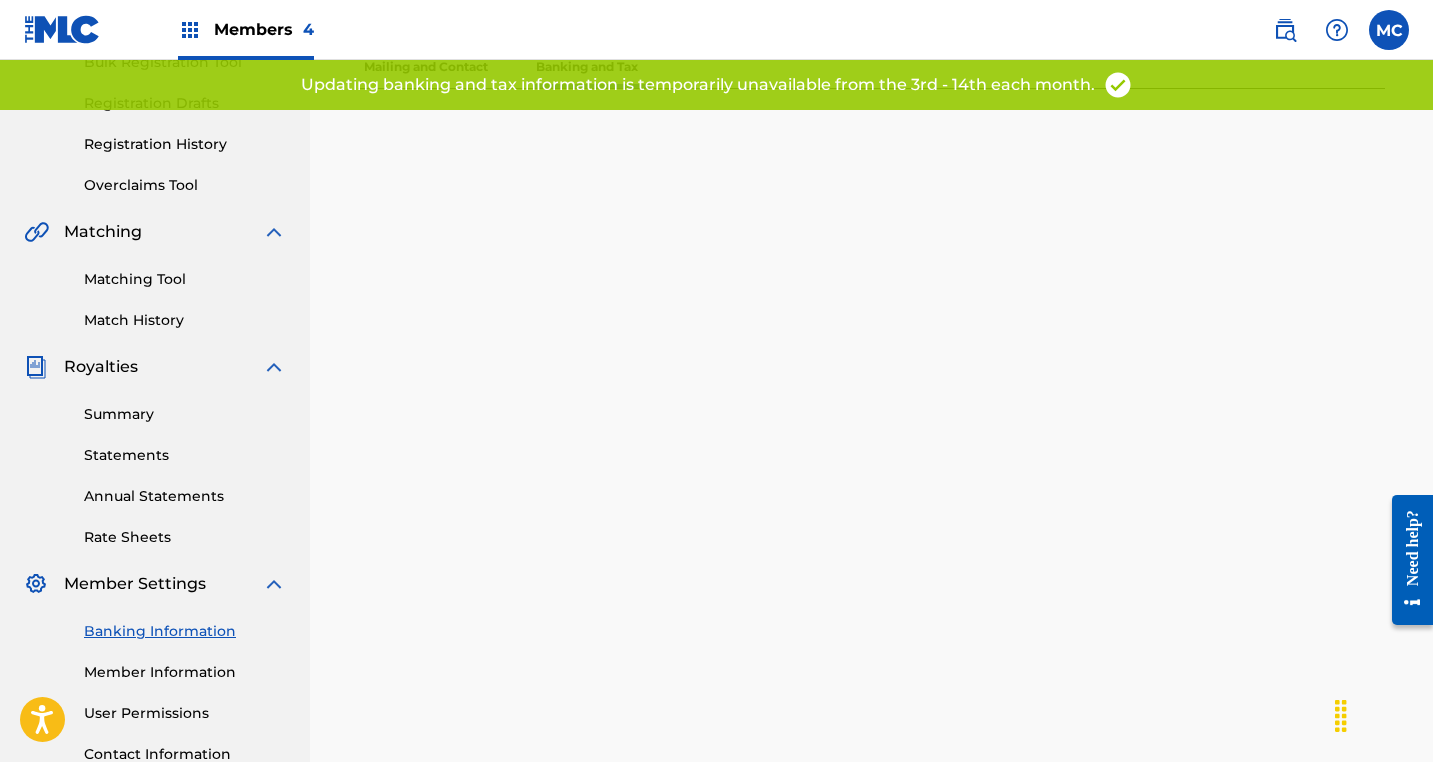 click on "Member Information" at bounding box center [185, 672] 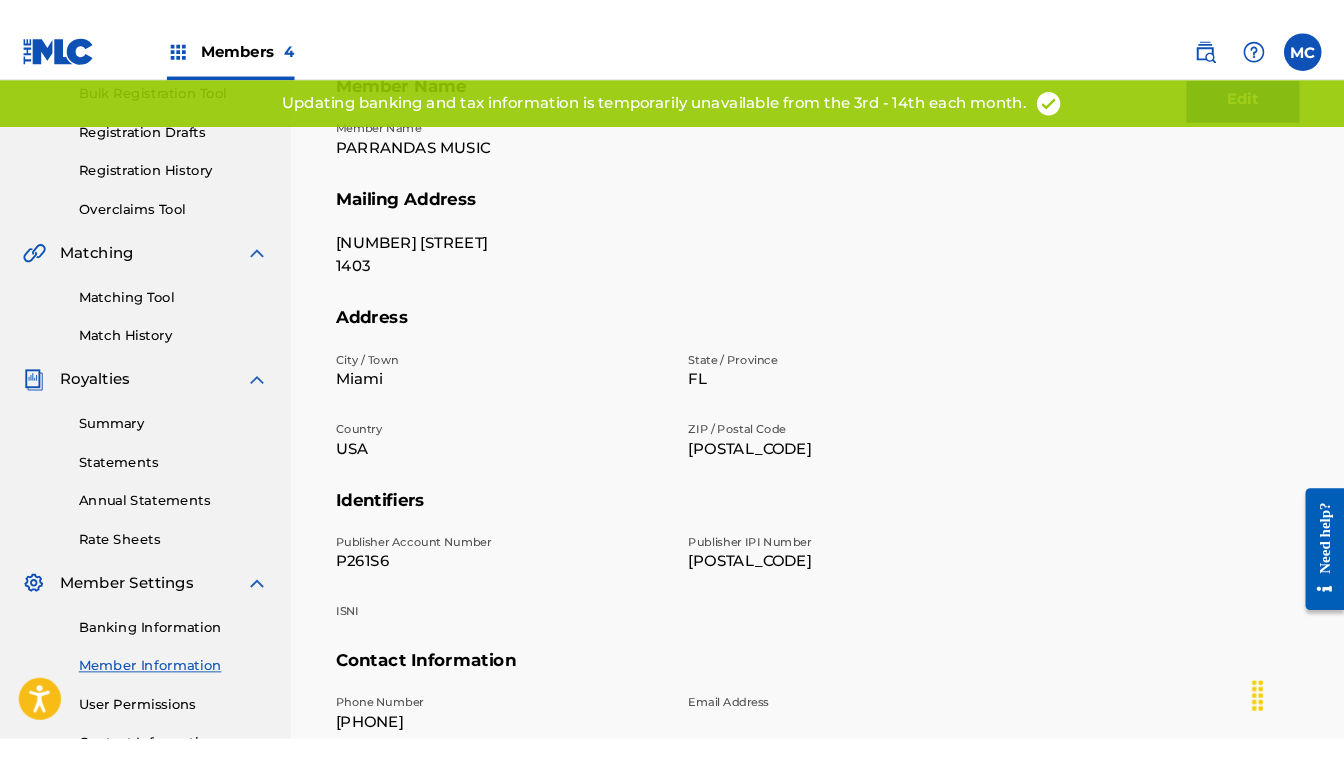 scroll, scrollTop: 302, scrollLeft: 0, axis: vertical 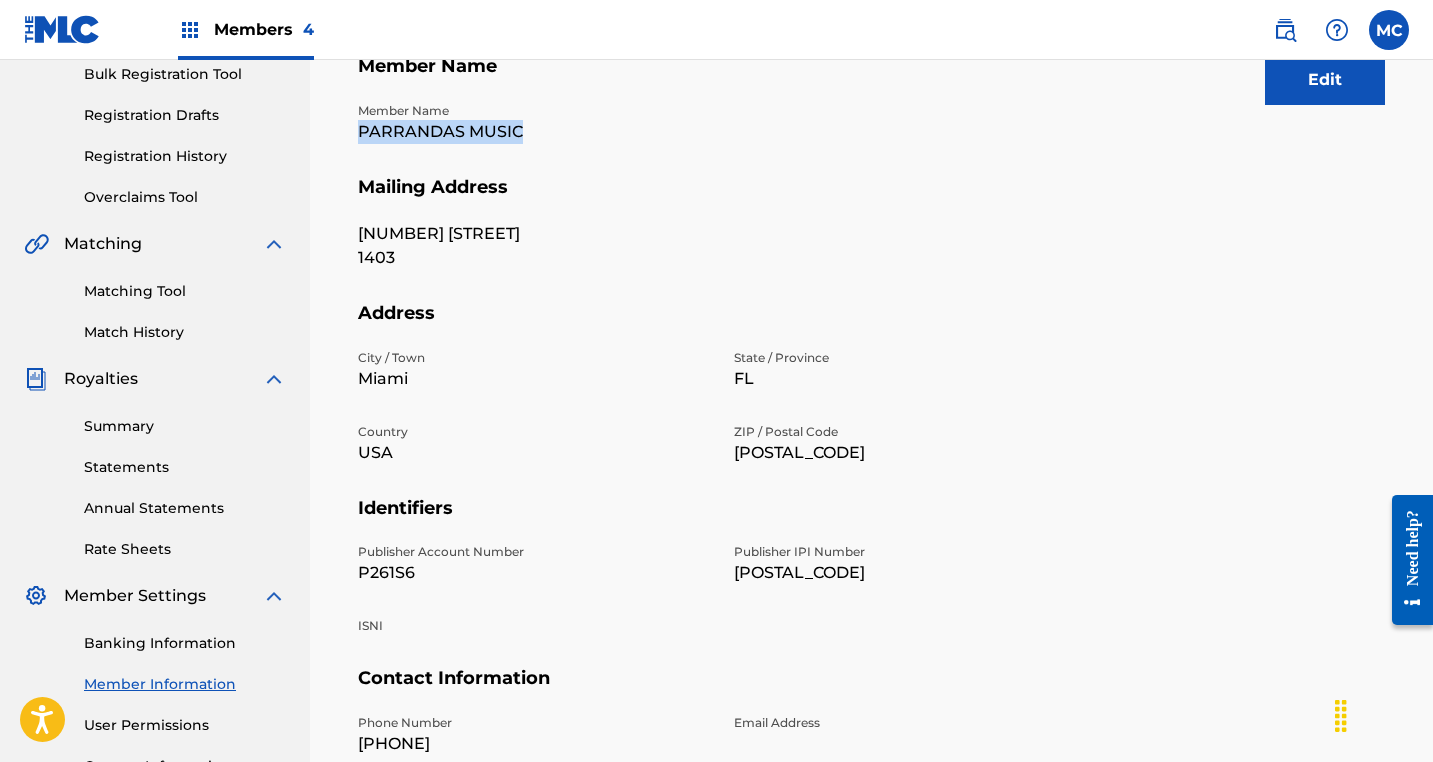 drag, startPoint x: 541, startPoint y: 124, endPoint x: 459, endPoint y: 116, distance: 82.38932 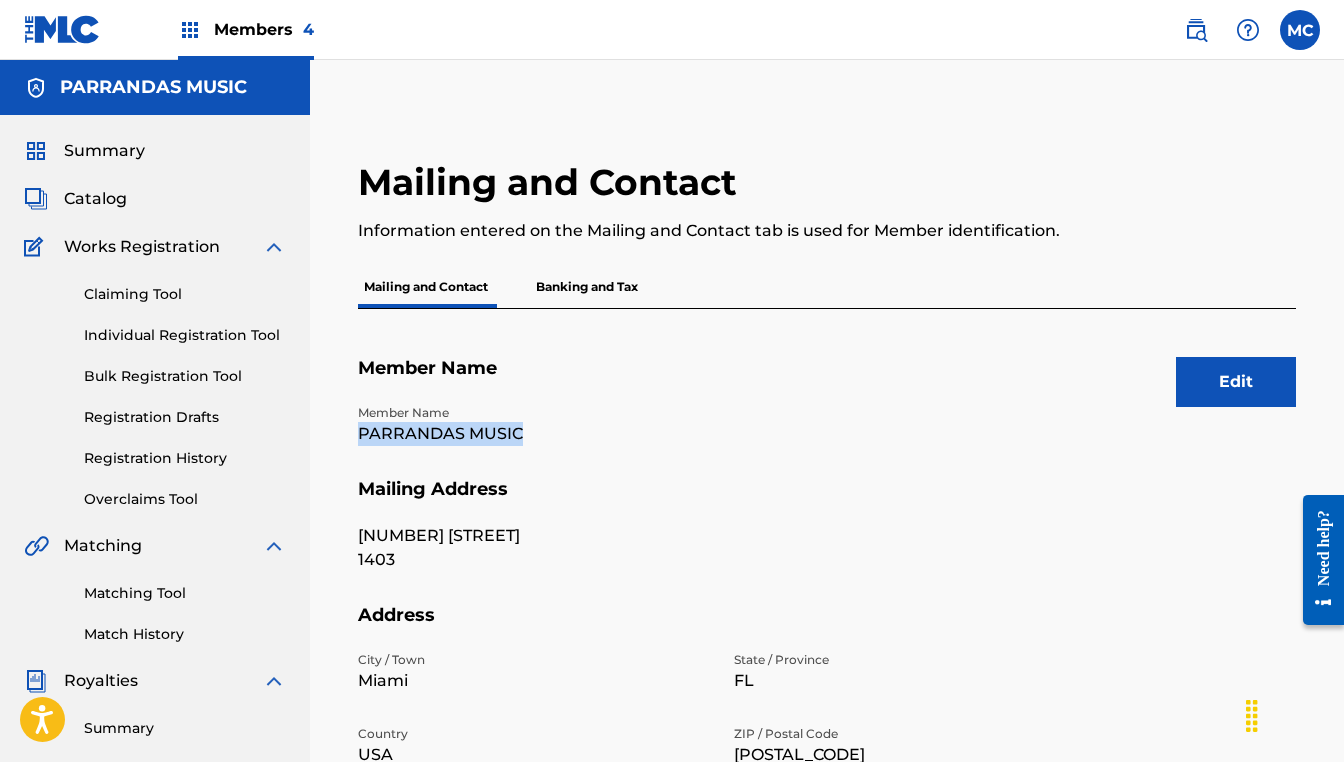 scroll, scrollTop: 0, scrollLeft: 0, axis: both 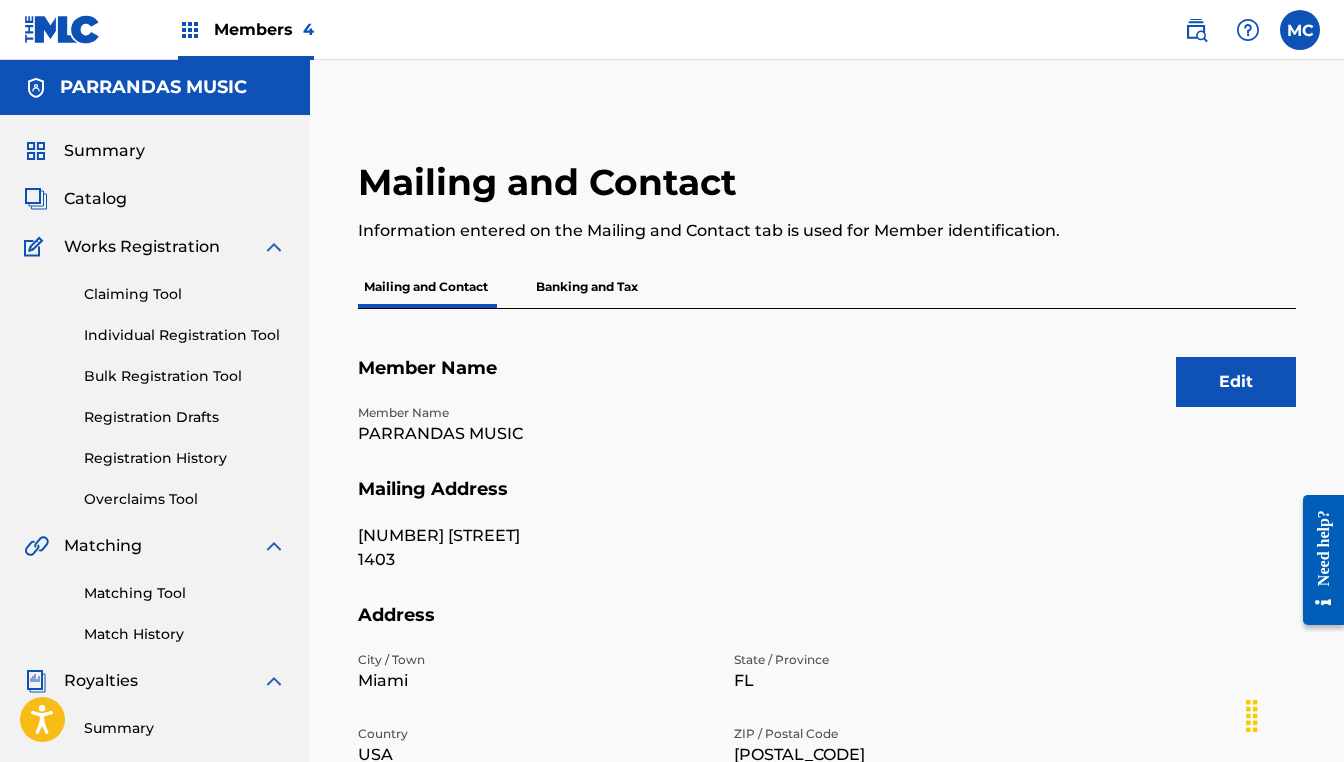 click on "Members    4" at bounding box center [264, 29] 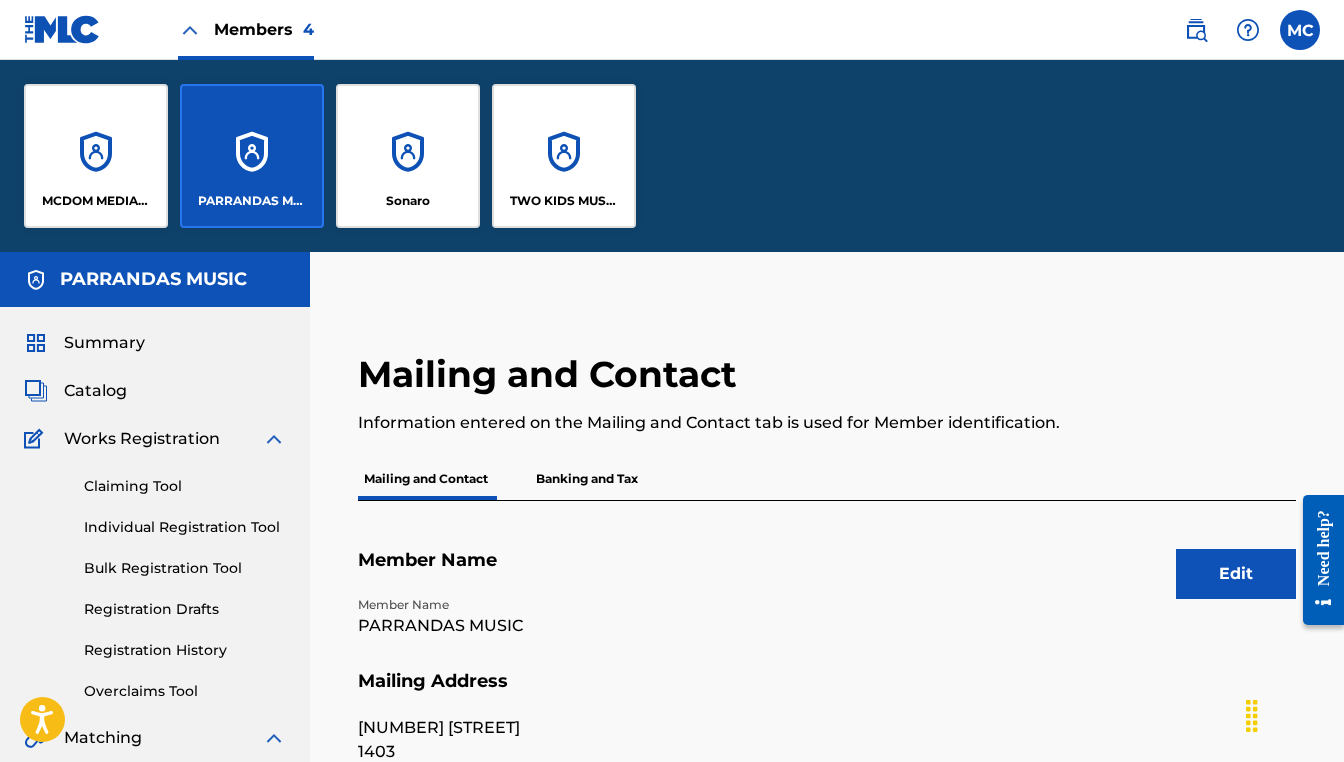 click on "PARRANDAS MUSIC" at bounding box center [252, 156] 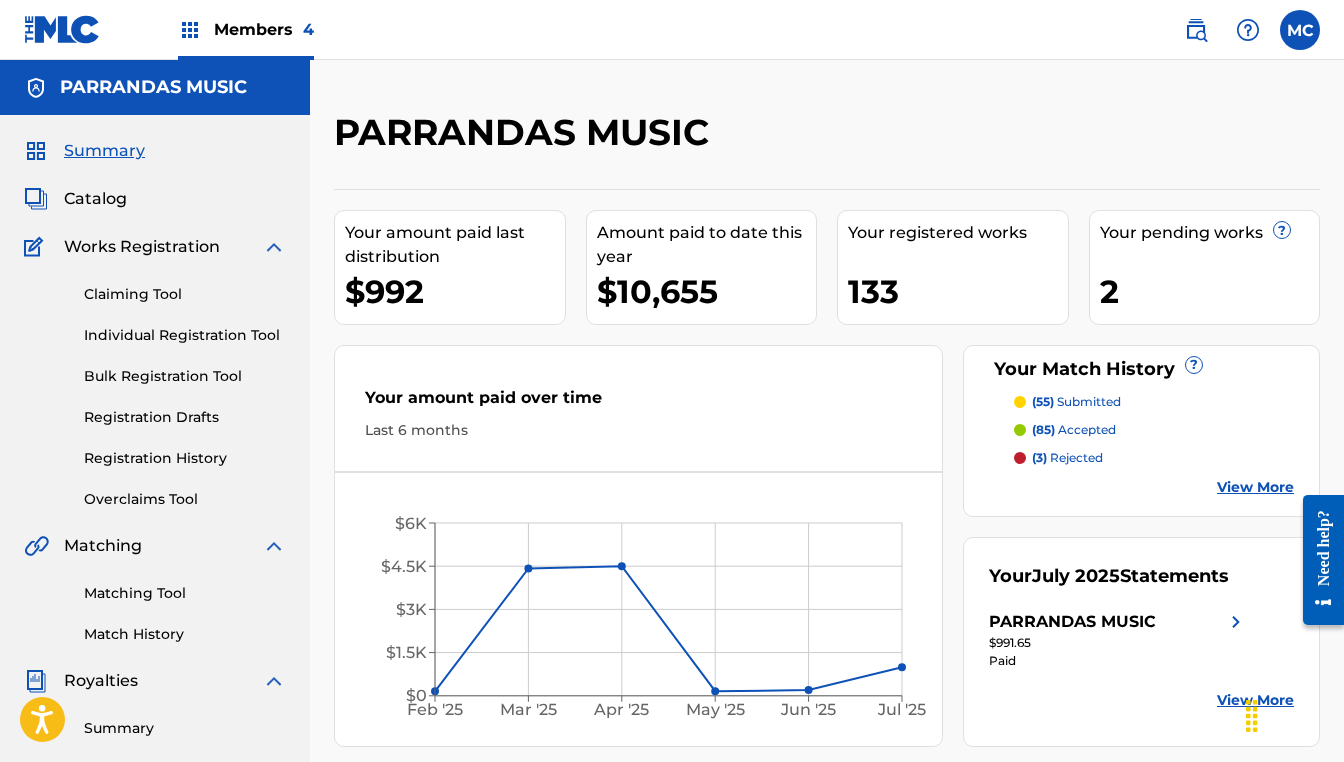 scroll, scrollTop: 0, scrollLeft: 0, axis: both 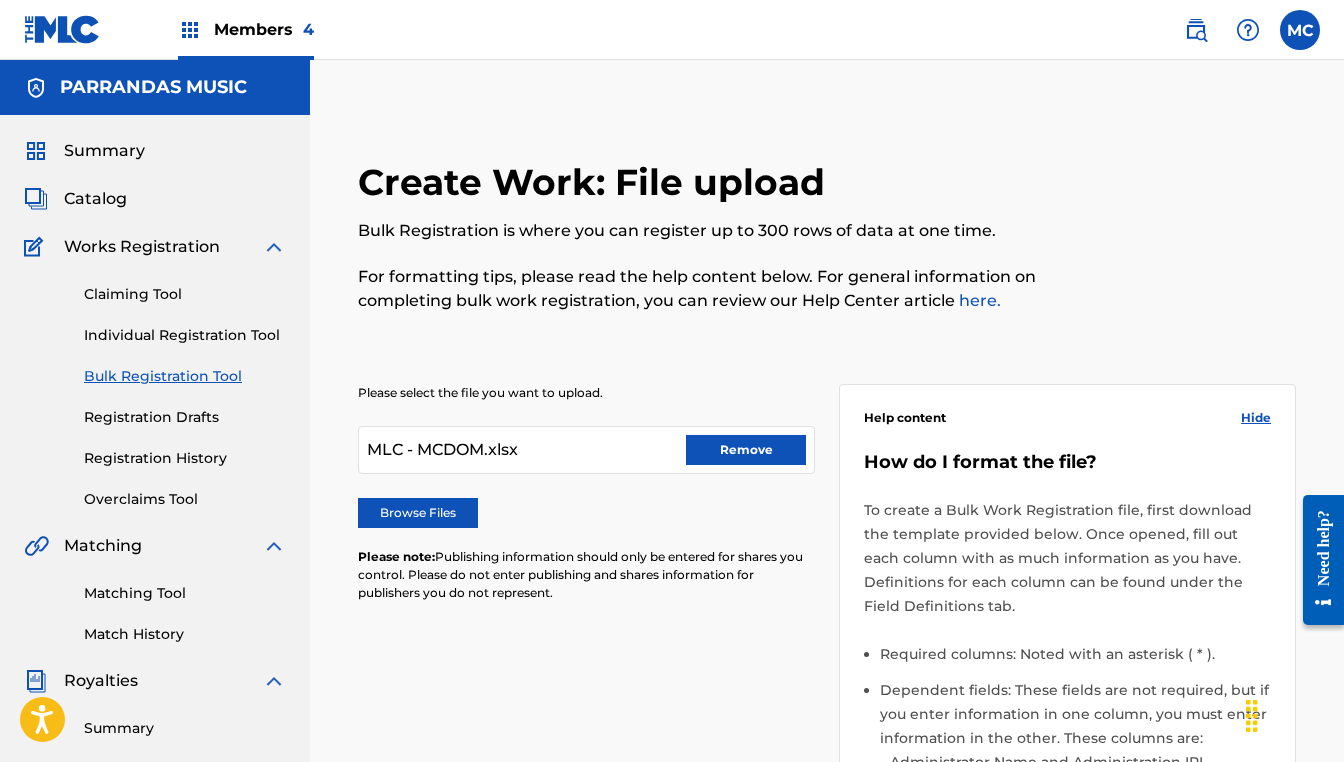 click on "Remove" at bounding box center [746, 450] 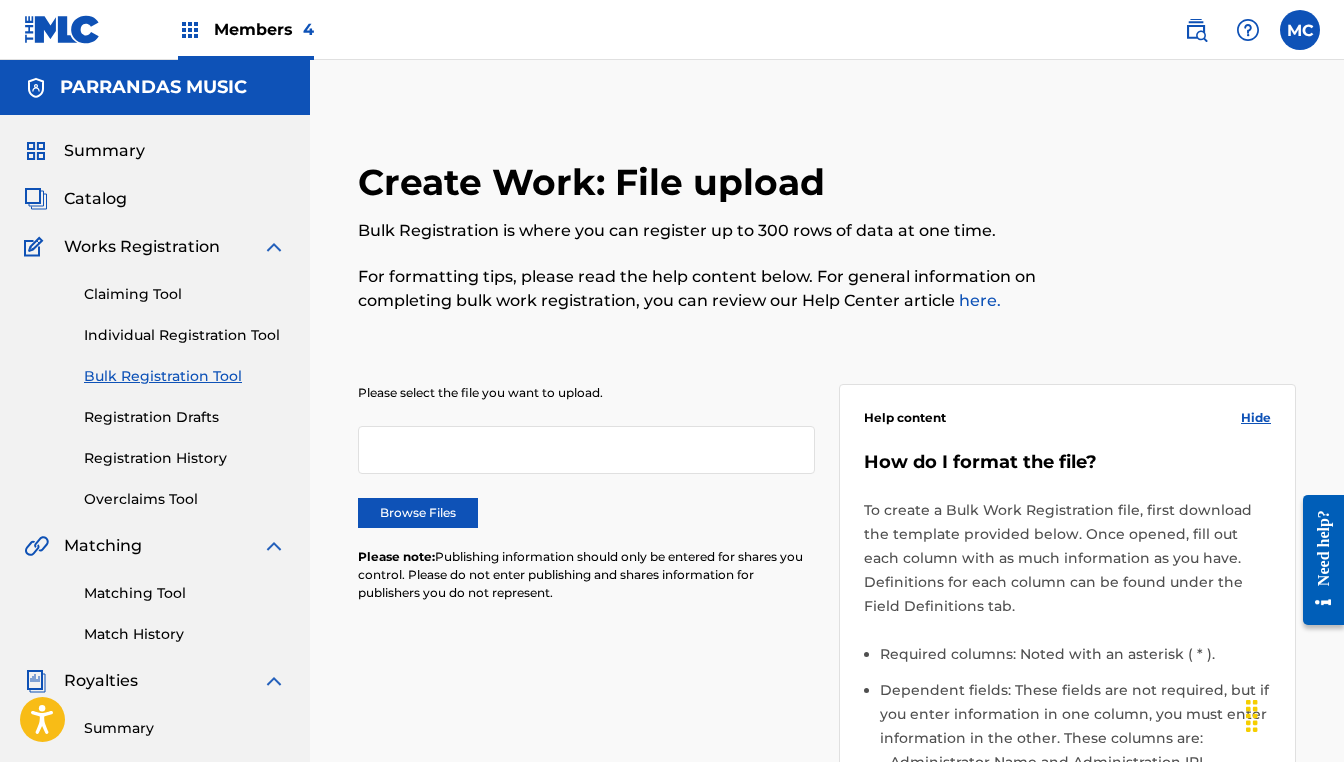 click on "Browse Files" at bounding box center (418, 513) 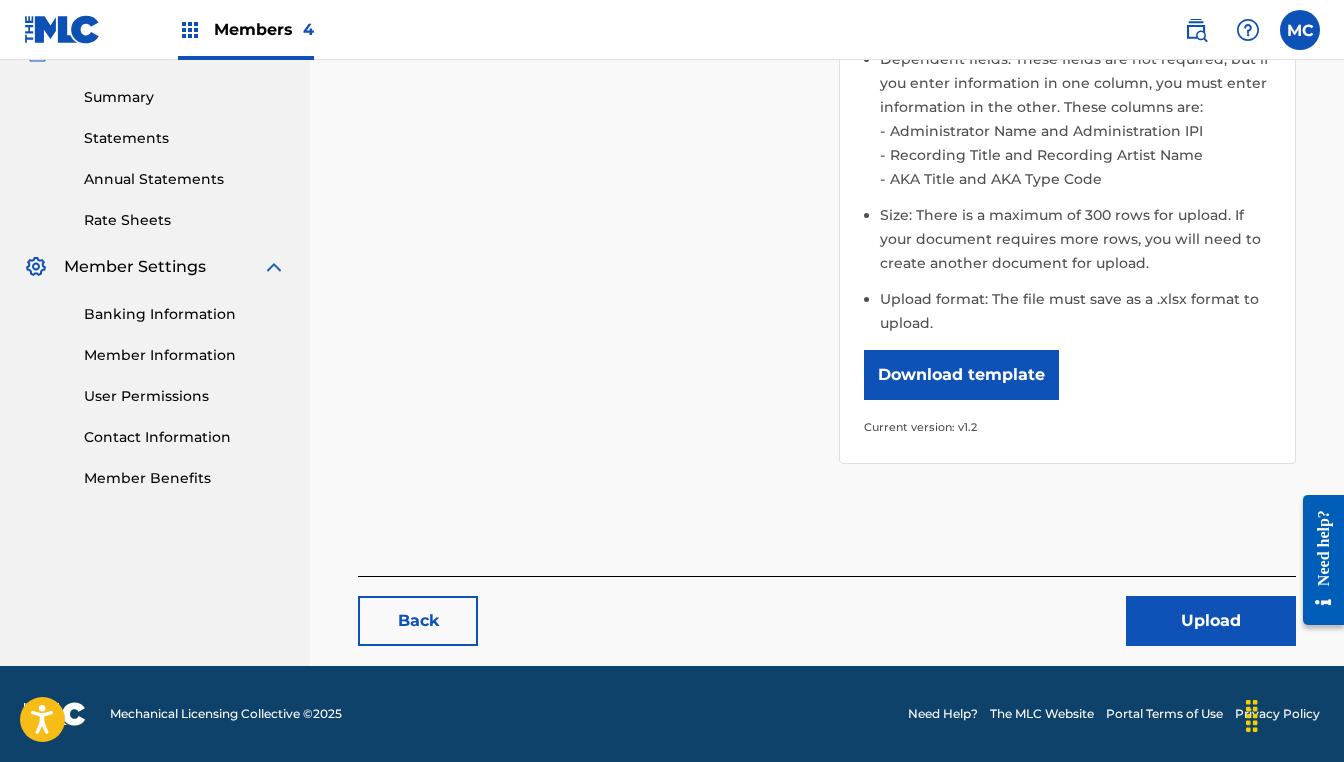 scroll, scrollTop: 630, scrollLeft: 0, axis: vertical 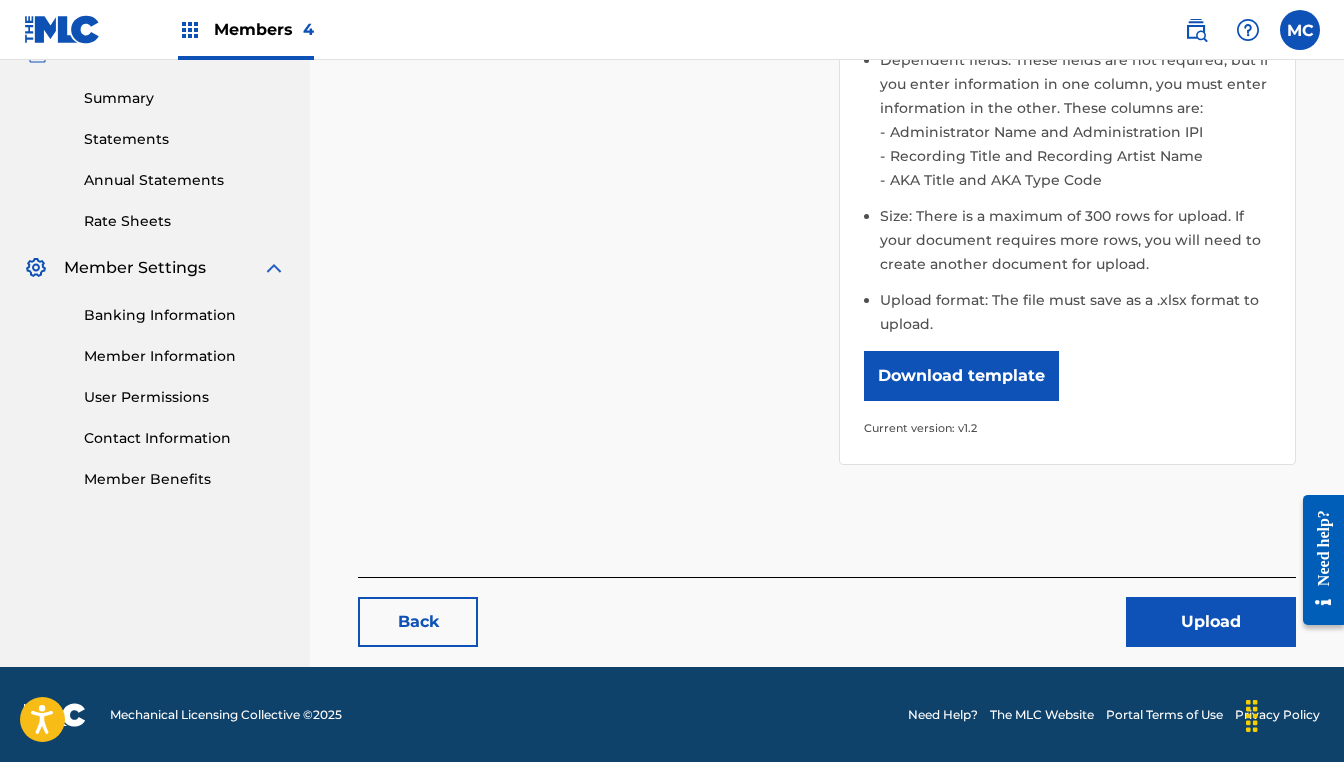click on "Upload" at bounding box center (1211, 622) 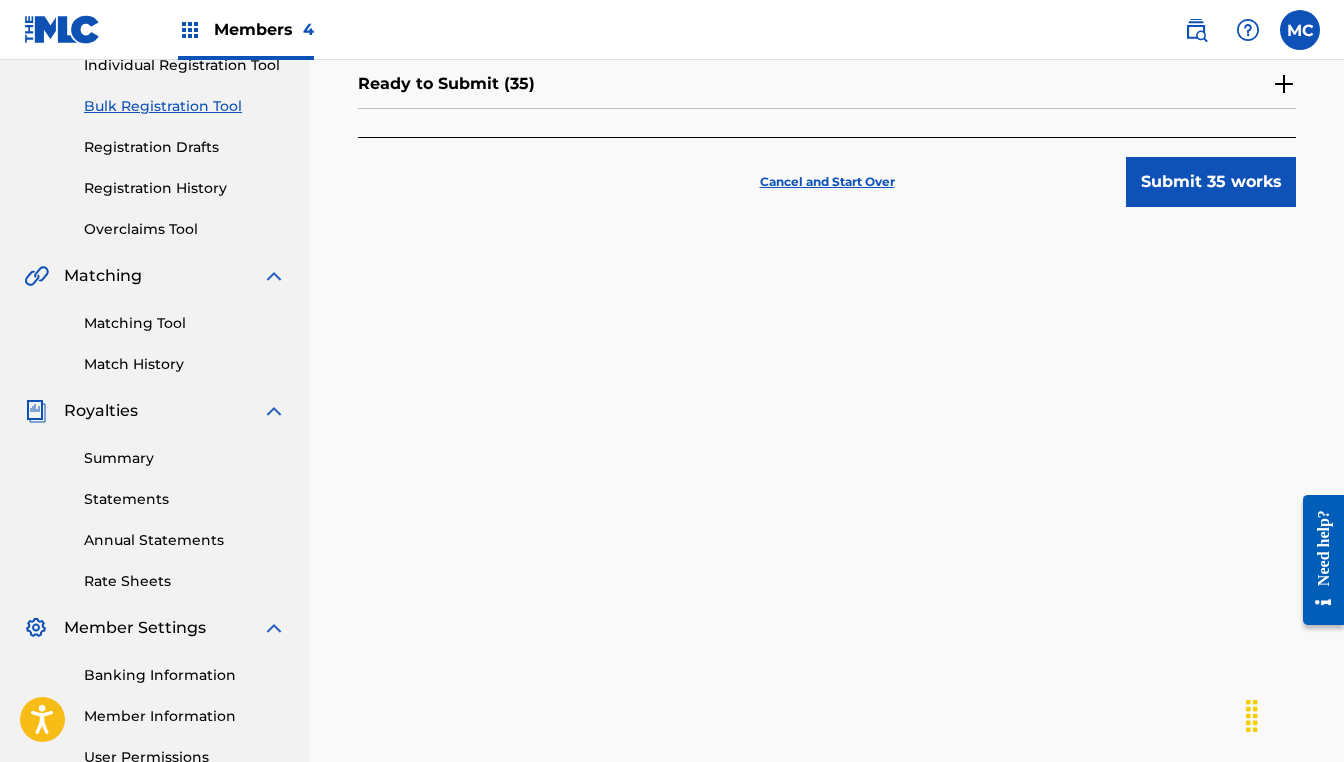 scroll, scrollTop: 73, scrollLeft: 0, axis: vertical 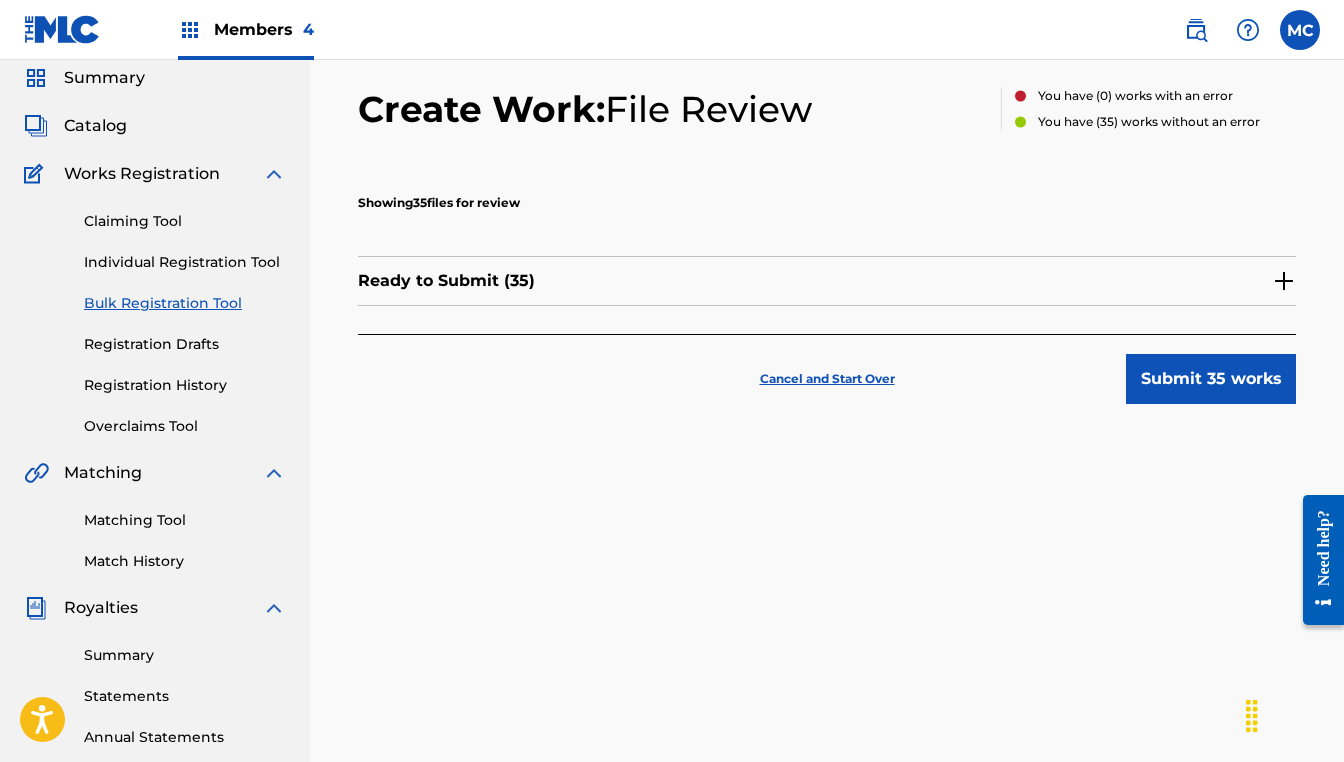 click at bounding box center (1284, 281) 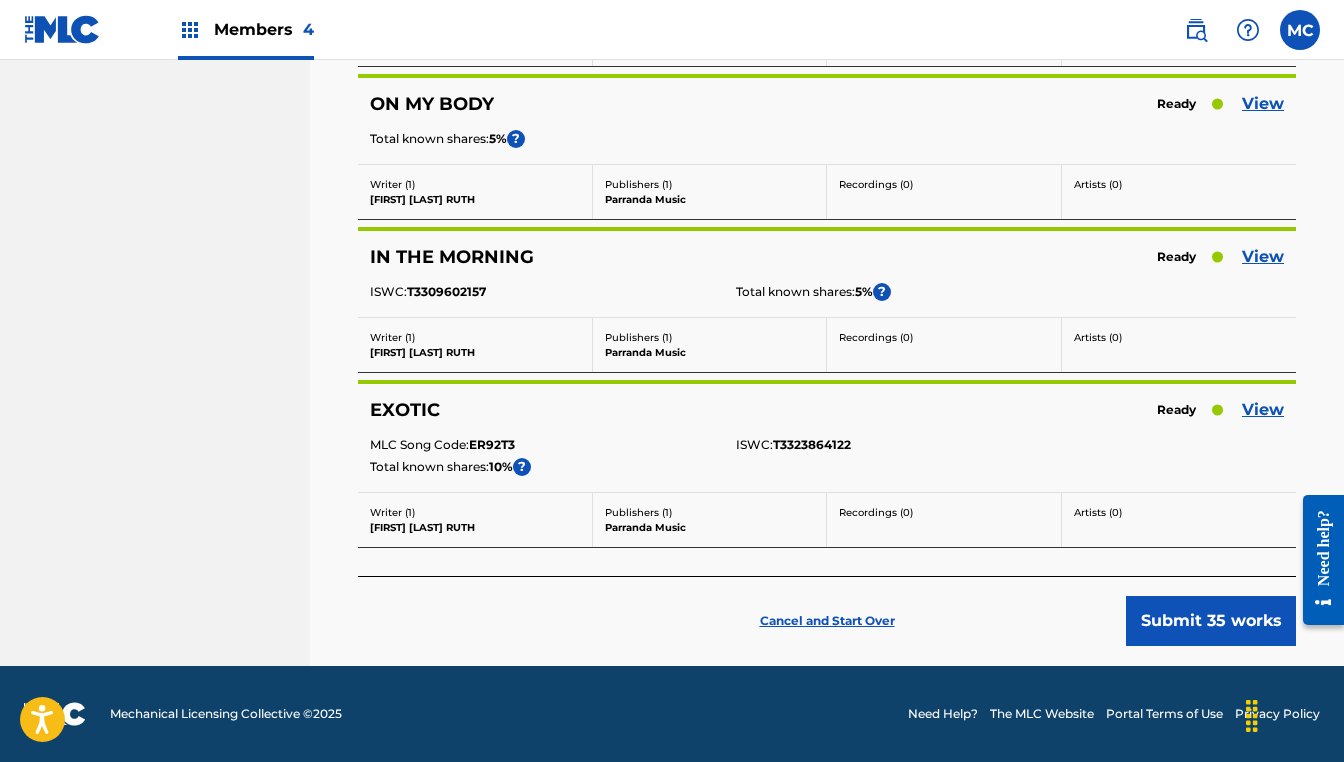 scroll, scrollTop: 5516, scrollLeft: 0, axis: vertical 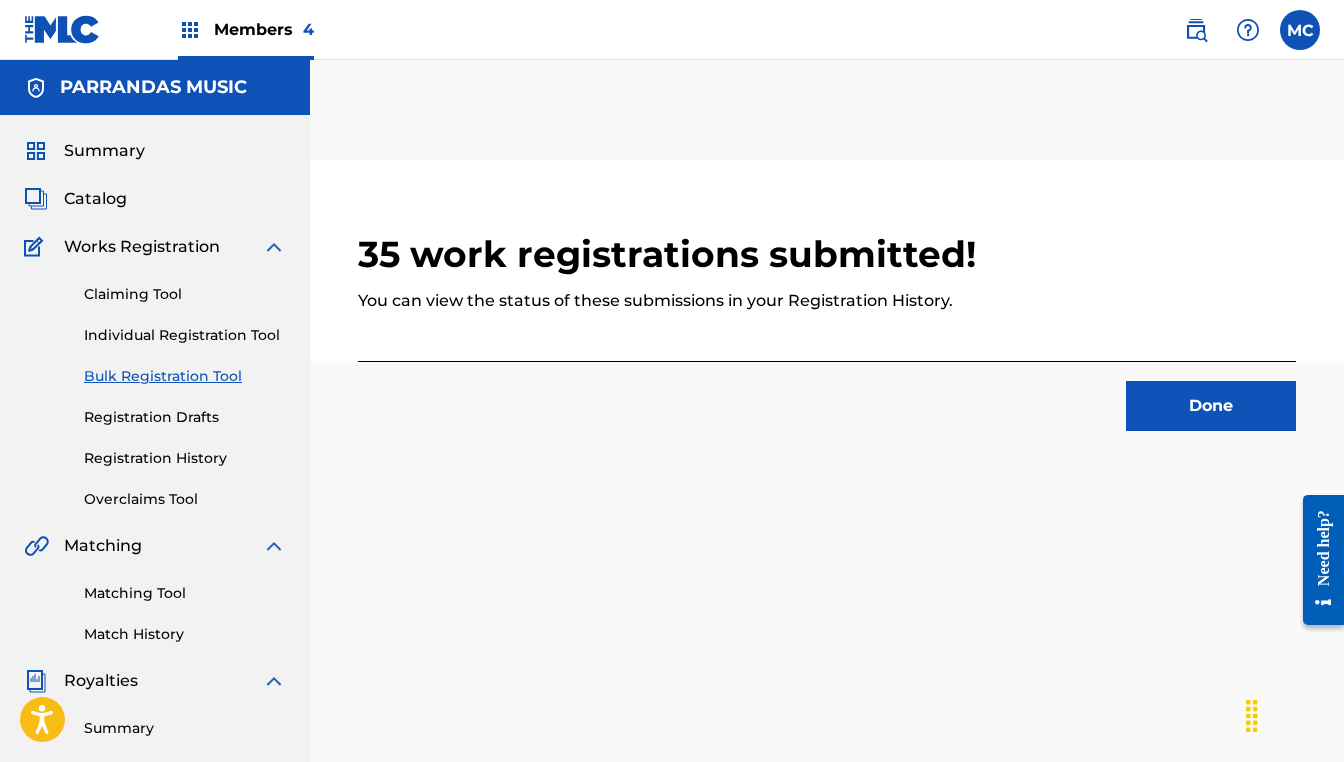 click on "Done" at bounding box center (1211, 406) 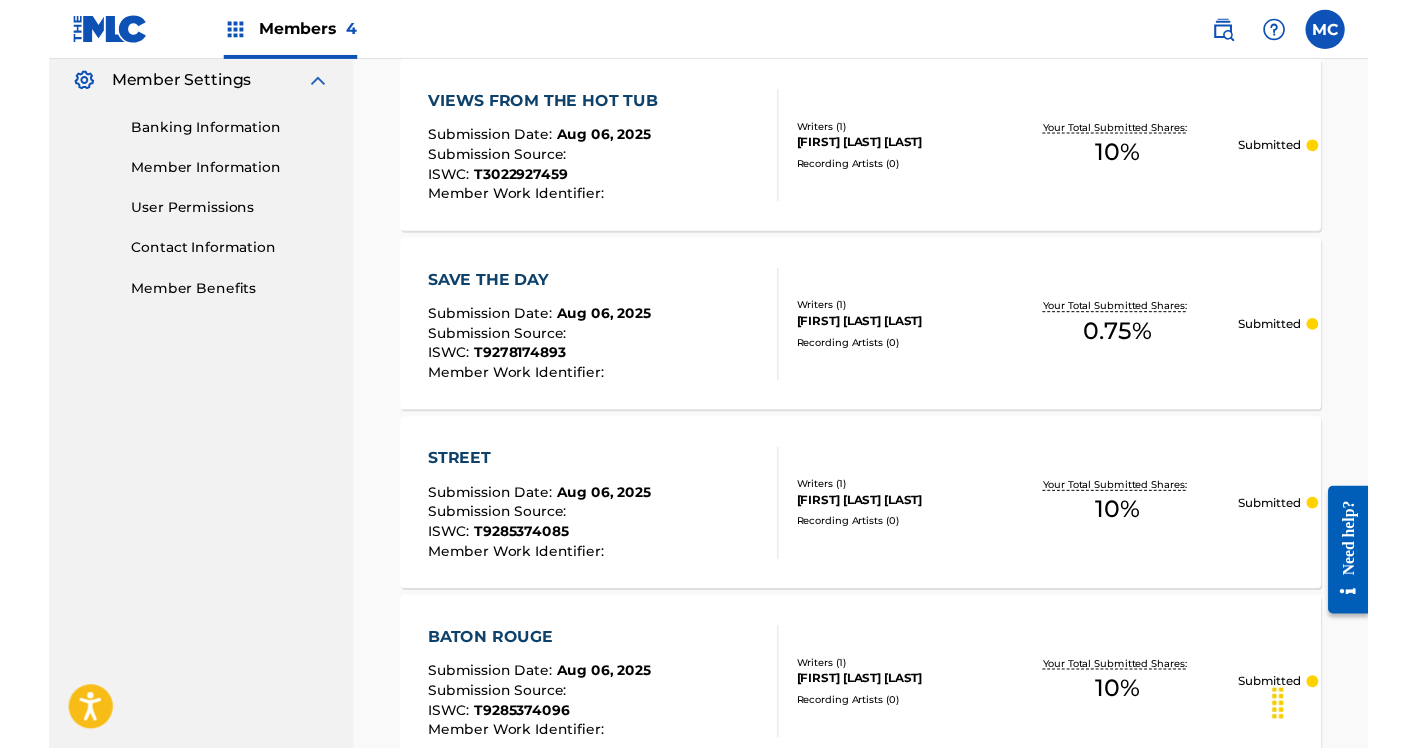 scroll, scrollTop: 823, scrollLeft: 0, axis: vertical 